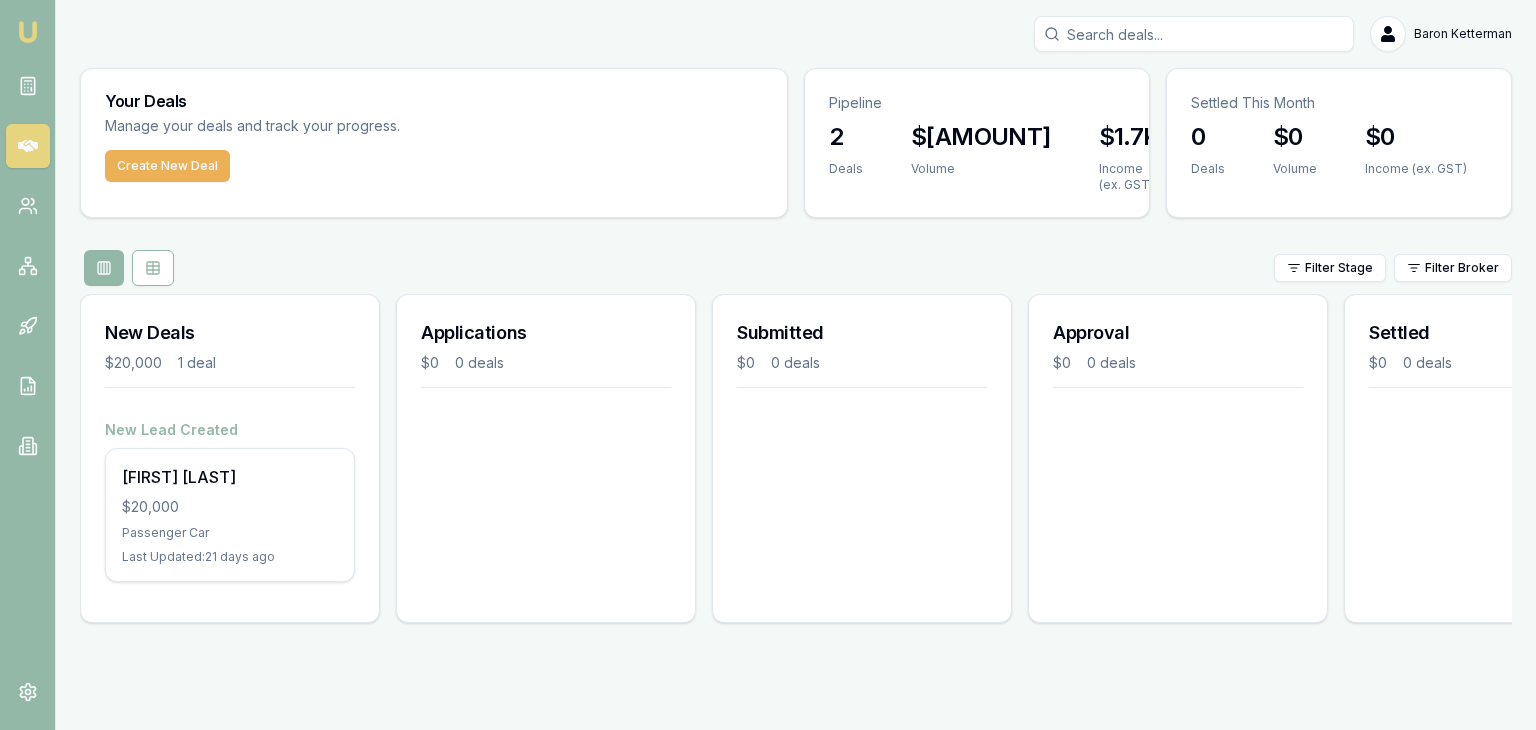 scroll, scrollTop: 0, scrollLeft: 0, axis: both 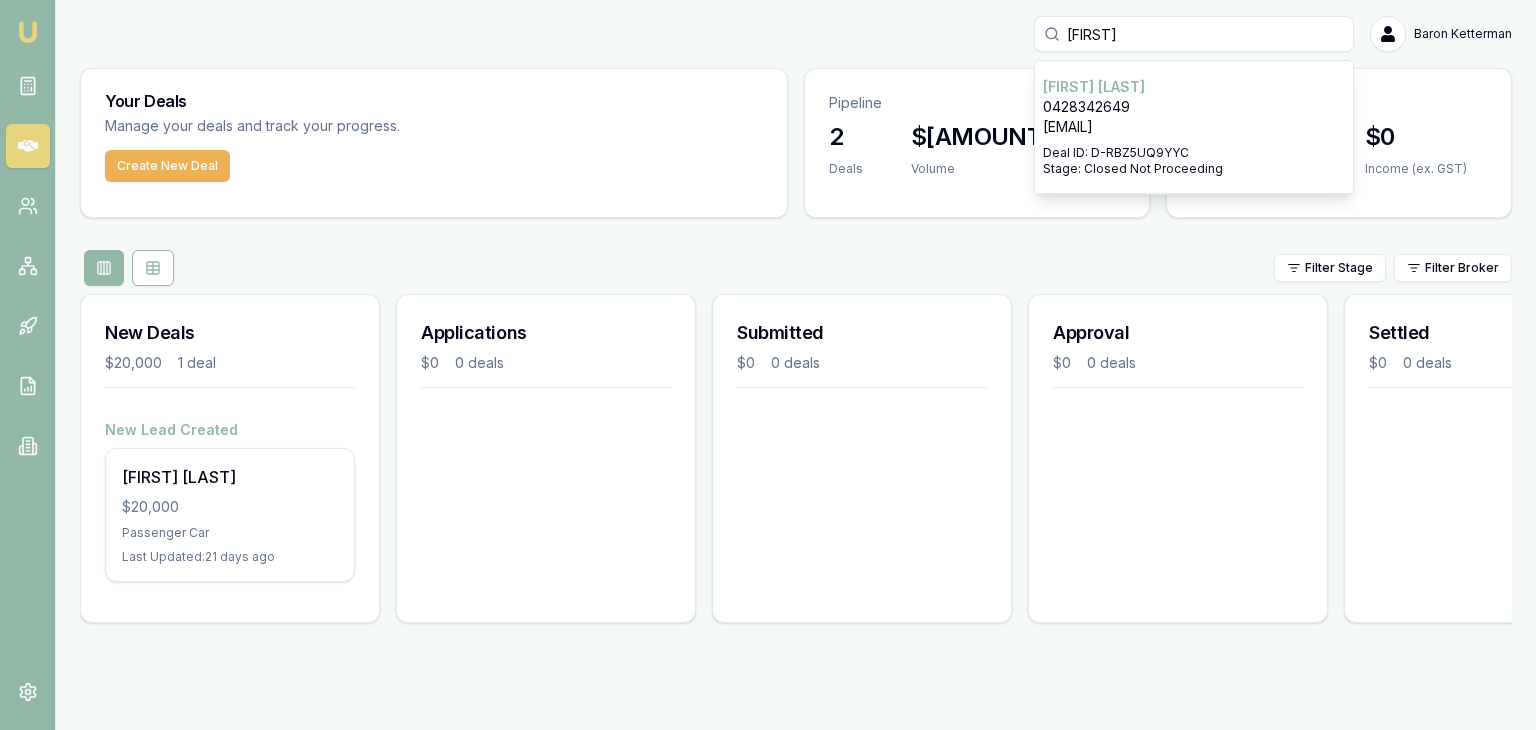 type on "[FIRST]" 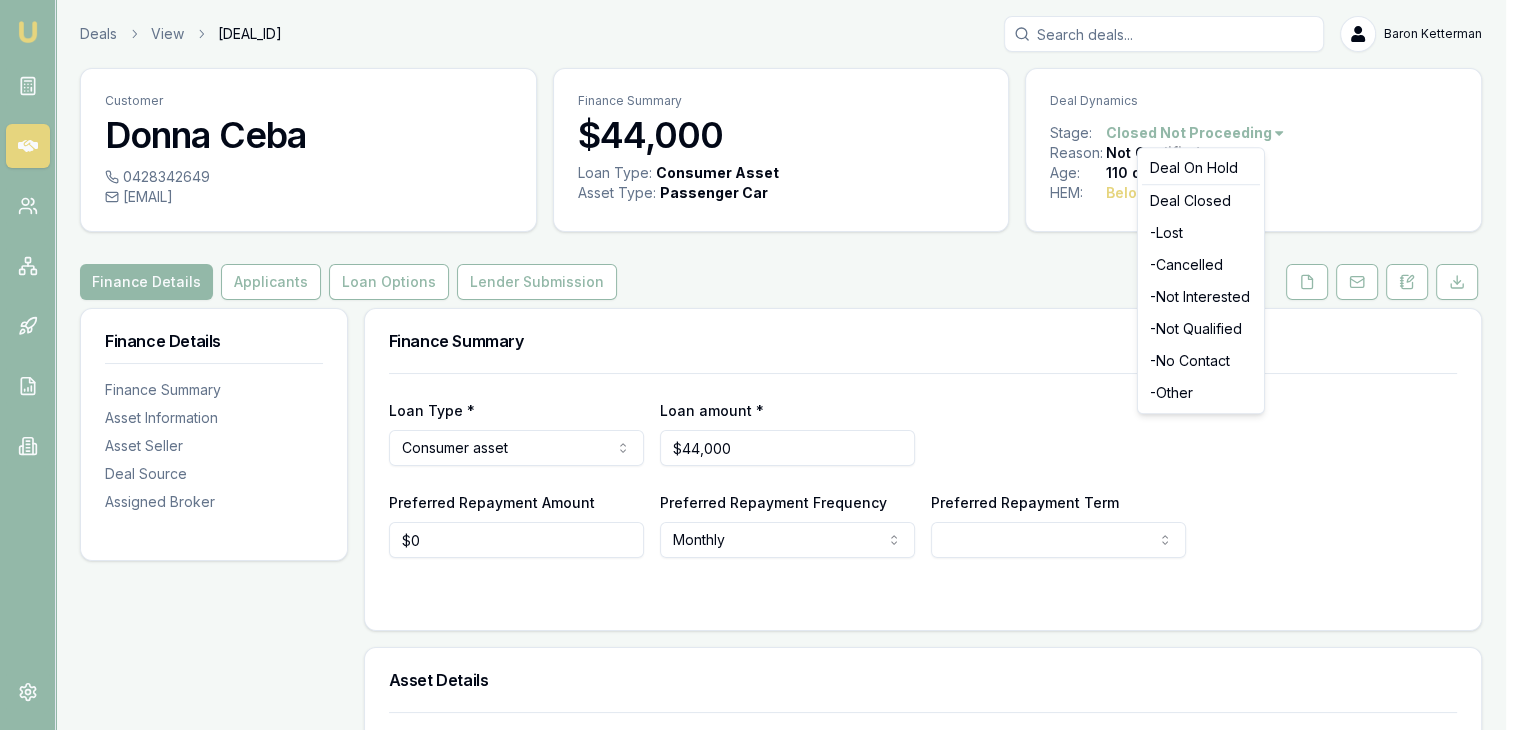 click on "Emu Broker Deals View [DEAL_ID] [LAST] Toggle Menu Customer [FIRST]  [LAST] [PHONE] [EMAIL] Finance Summary $[AMOUNT] Loan Type: Consumer Asset Asset Type : Passenger Car Deal Dynamics Stage: Closed Not Proceeding Reason: Not Qualified Age: 110 days ago HEM: Below Benchmark Finance Details Applicants Loan Options Lender Submission Finance Details Finance Summary Asset Information Asset Seller Deal Source Assigned Broker Finance Summary Loan Type * Consumer asset Consumer loan Consumer asset Commercial loan Commercial asset Loan amount * $[AMOUNT] Preferred Repayment Amount  $0 Preferred Repayment Frequency  Monthly Weekly Fortnightly Monthly Preferred Repayment Term  12 24 36 48 60 72 84 Asset Details Asset Type  Passenger car Passenger car Electric vehicle Light commercial Caravan Motorhome Campervan Trailer Motorbike Off road bike Atv Boat Jet ski Tractor Horse float Ride on mower Recreational Asset Source  Dealer Dealer Private Refinance Asset Condition  New or demo New or demo Used $0 X" at bounding box center [760, 365] 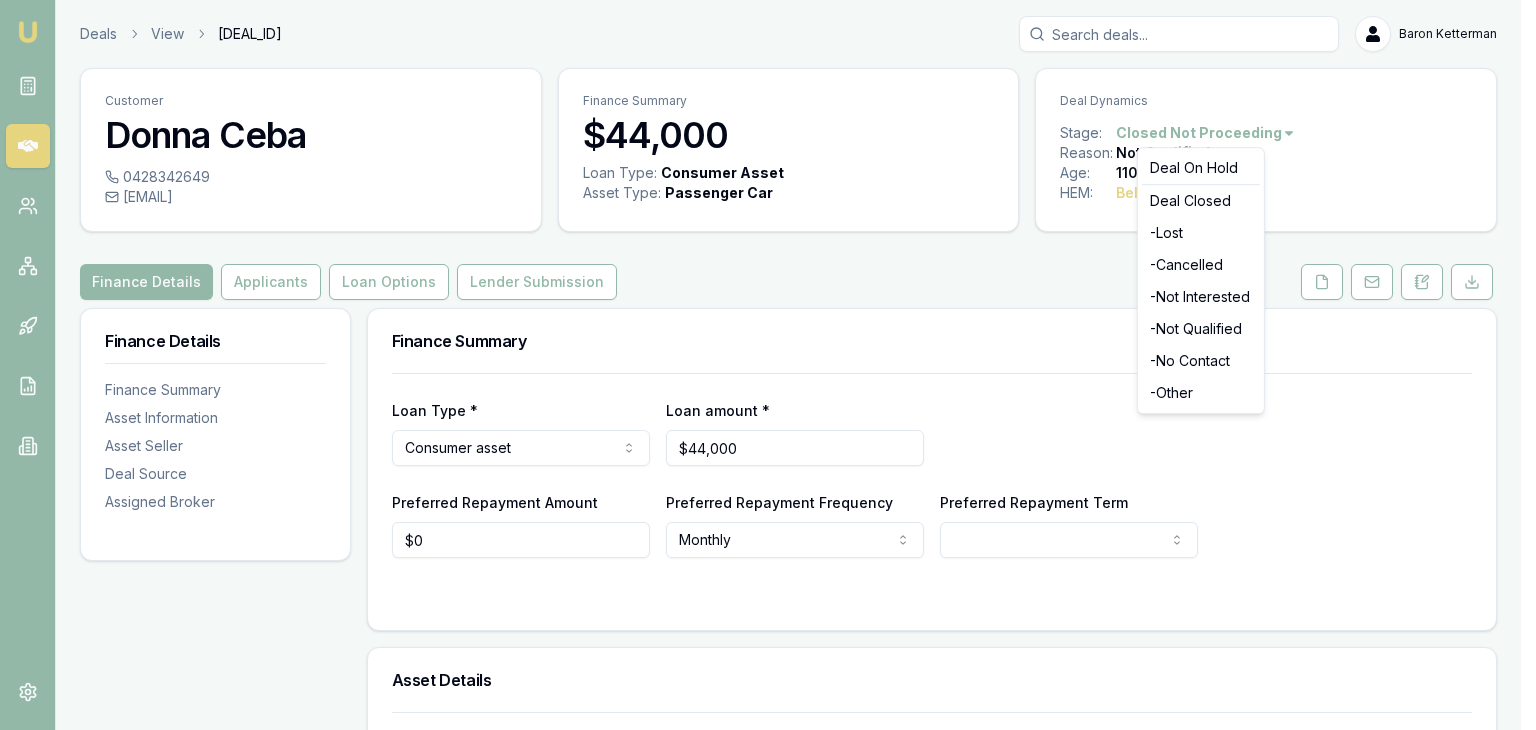 click on "Emu Broker Deals View [DEAL_ID] [LAST] Toggle Menu Customer [FIRST]  [LAST] [PHONE] [EMAIL] Finance Summary $[AMOUNT] Loan Type: Consumer Asset Asset Type : Passenger Car Deal Dynamics Stage: Closed Not Proceeding Reason: Not Qualified Age: 110 days ago HEM: Below Benchmark Finance Details Applicants Loan Options Lender Submission Finance Details Finance Summary Asset Information Asset Seller Deal Source Assigned Broker Finance Summary Loan Type * Consumer asset Consumer loan Consumer asset Commercial loan Commercial asset Loan amount * $[AMOUNT] Preferred Repayment Amount  $0 Preferred Repayment Frequency  Monthly Weekly Fortnightly Monthly Preferred Repayment Term  12 24 36 48 60 72 84 Asset Details Asset Type  Passenger car Passenger car Electric vehicle Light commercial Caravan Motorhome Campervan Trailer Motorbike Off road bike Atv Boat Jet ski Tractor Horse float Ride on mower Recreational Asset Source  Dealer Dealer Private Refinance Asset Condition  New or demo New or demo Used $0 X" at bounding box center [768, 365] 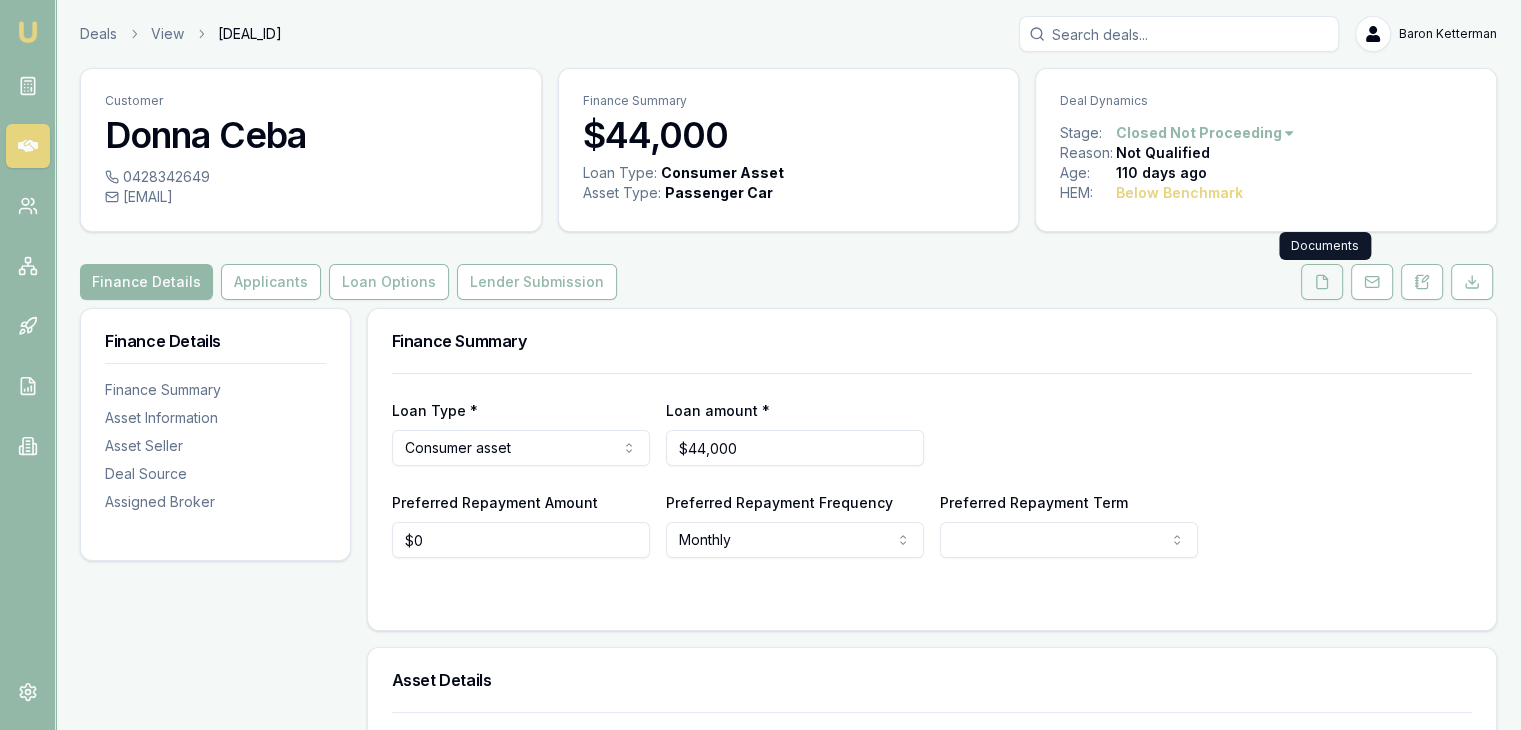 click 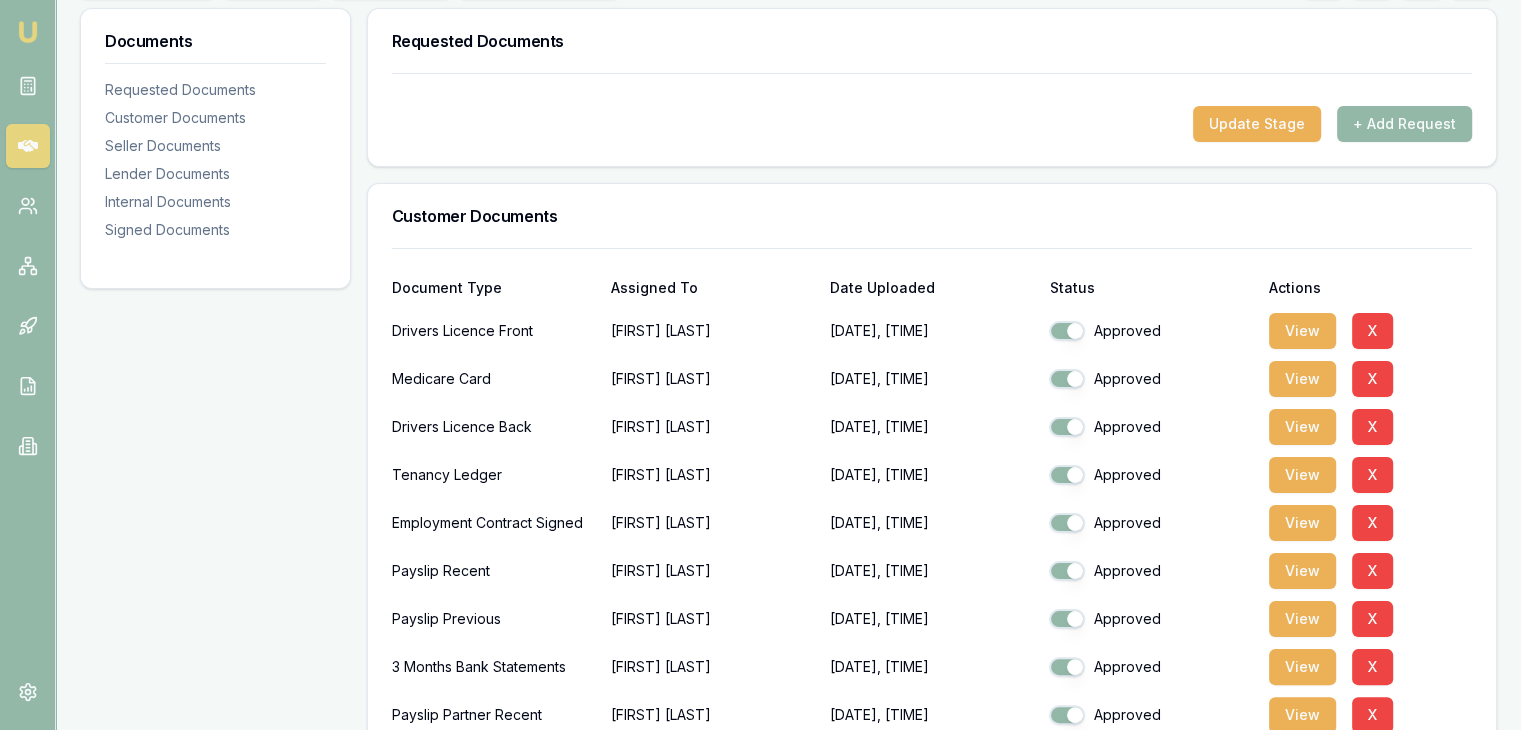 scroll, scrollTop: 400, scrollLeft: 0, axis: vertical 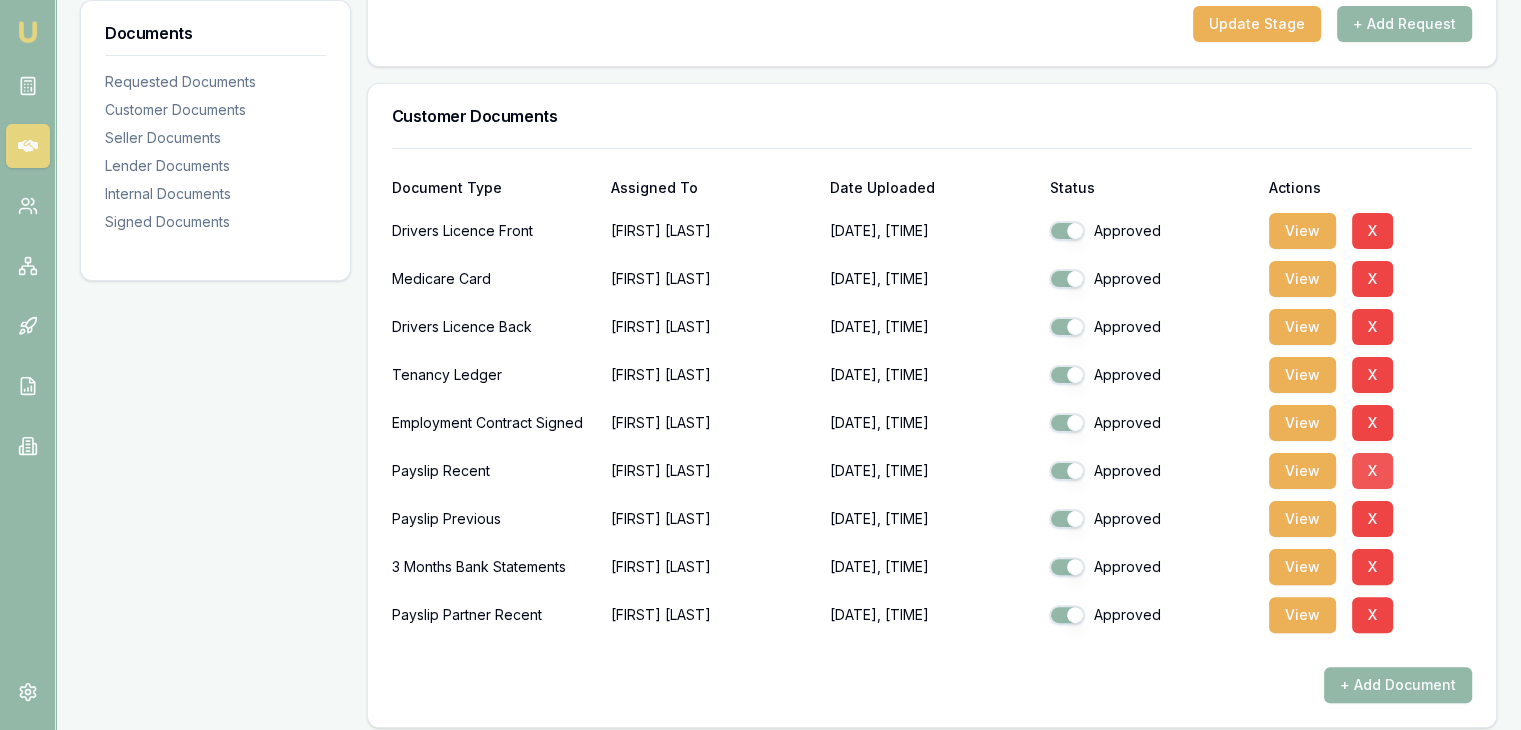 click on "X" at bounding box center (1372, 471) 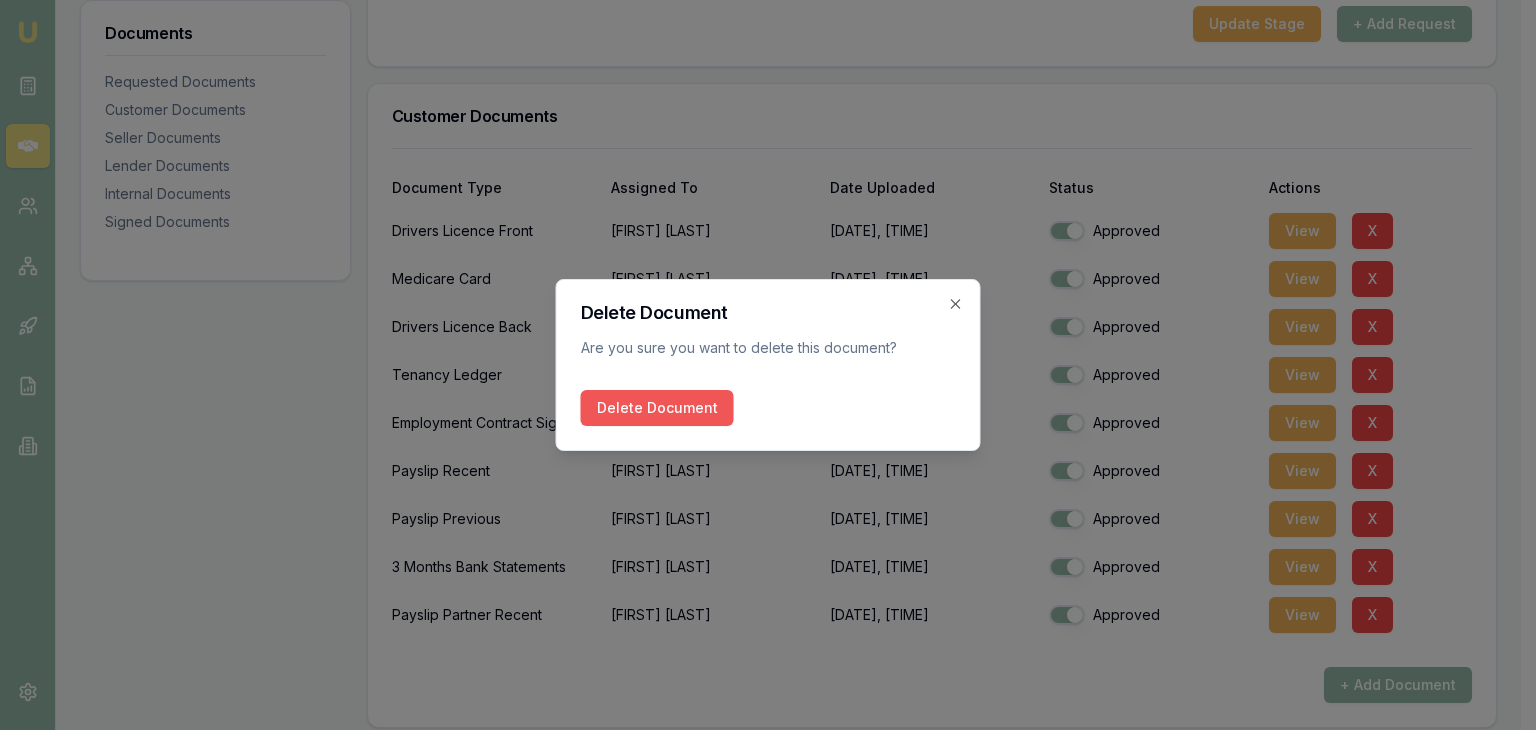 click on "Delete Document" at bounding box center (657, 408) 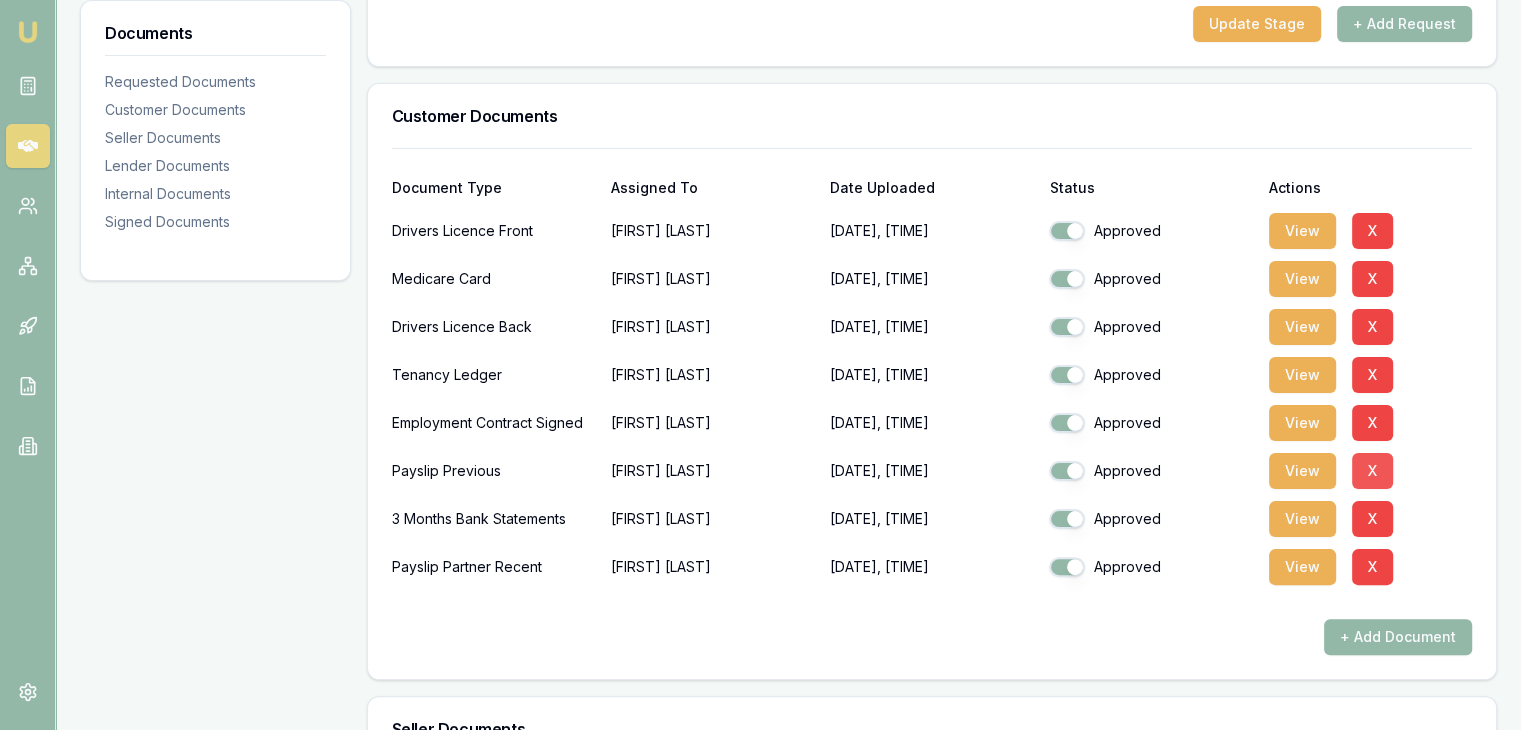 click on "X" at bounding box center [1372, 471] 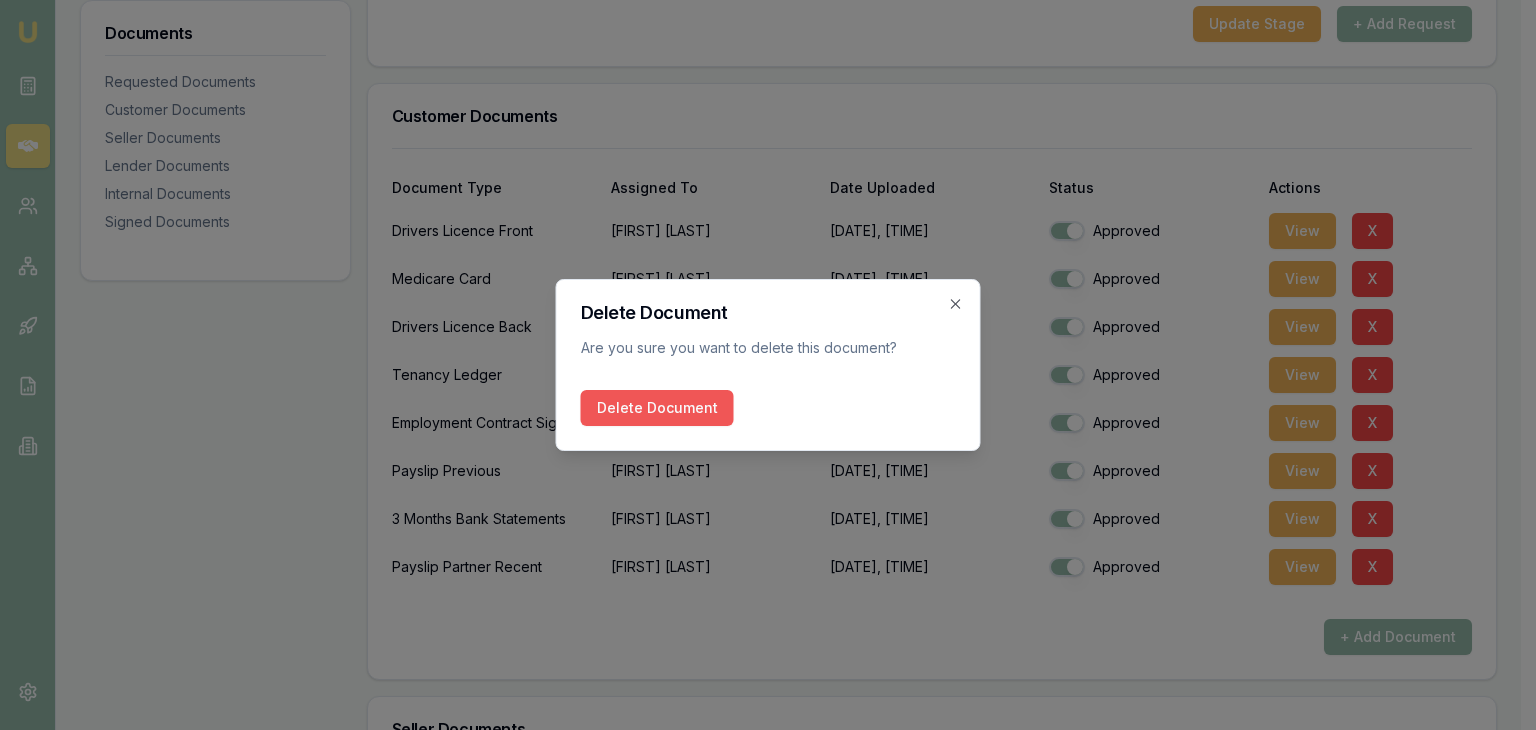 click on "Delete Document" at bounding box center [657, 408] 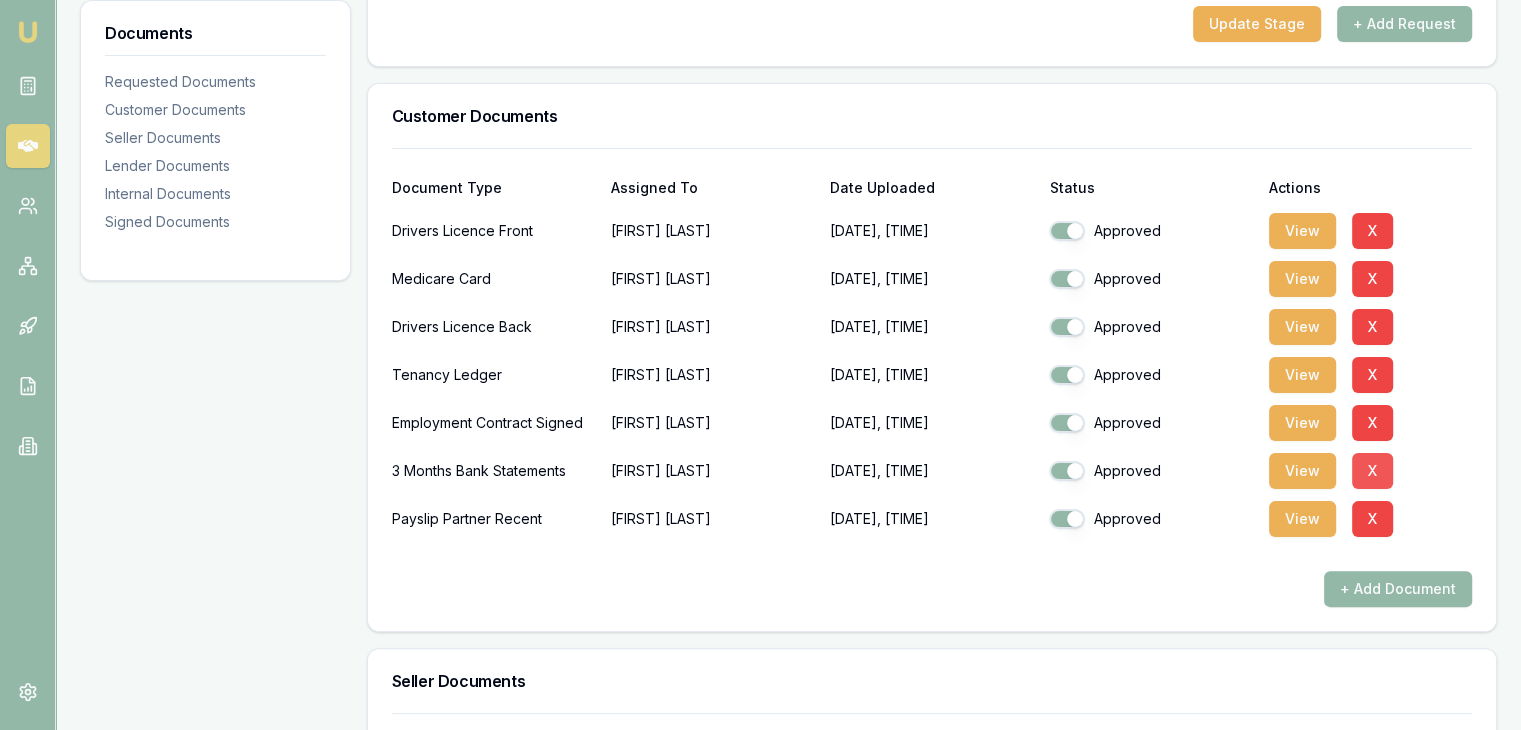 click on "X" at bounding box center (1372, 471) 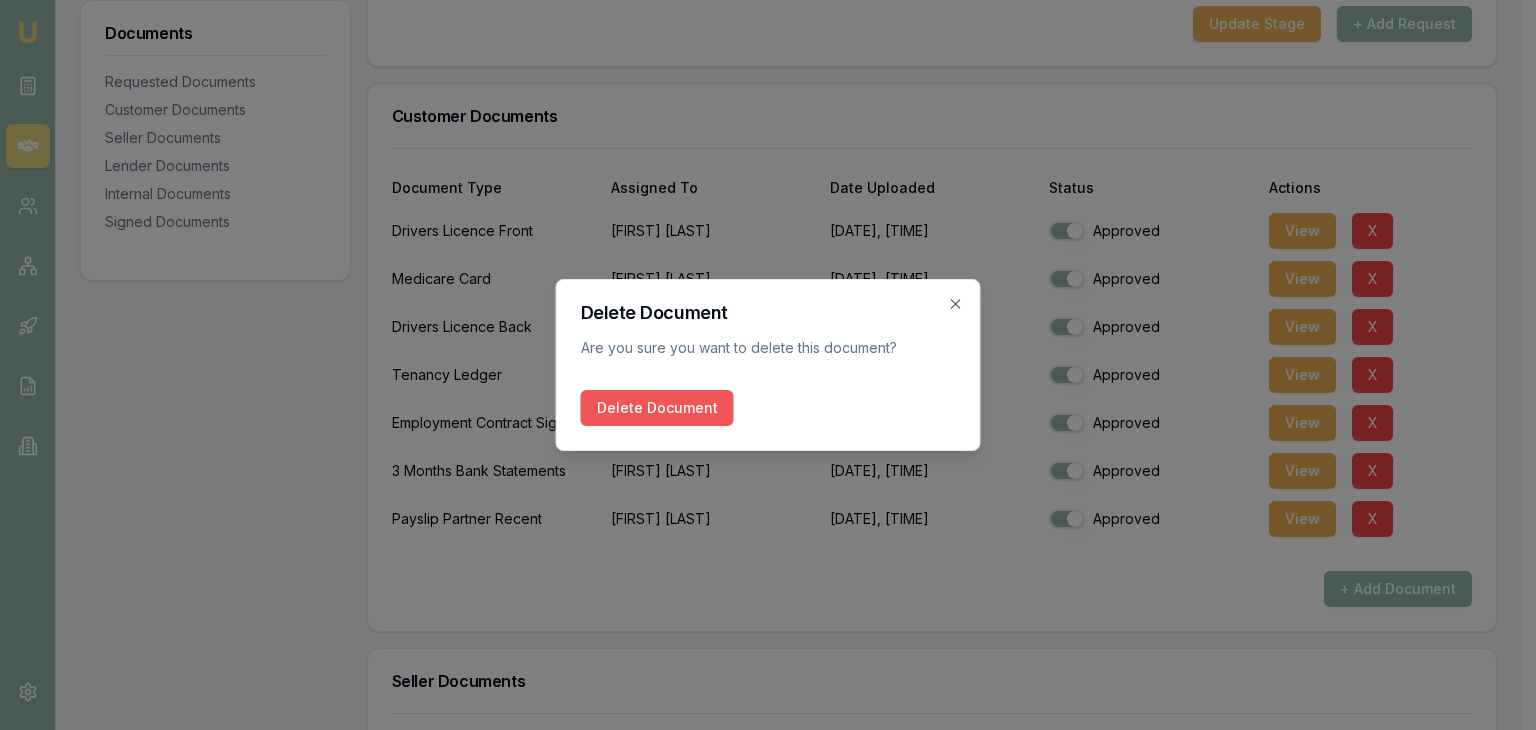 click on "Delete Document" at bounding box center (657, 408) 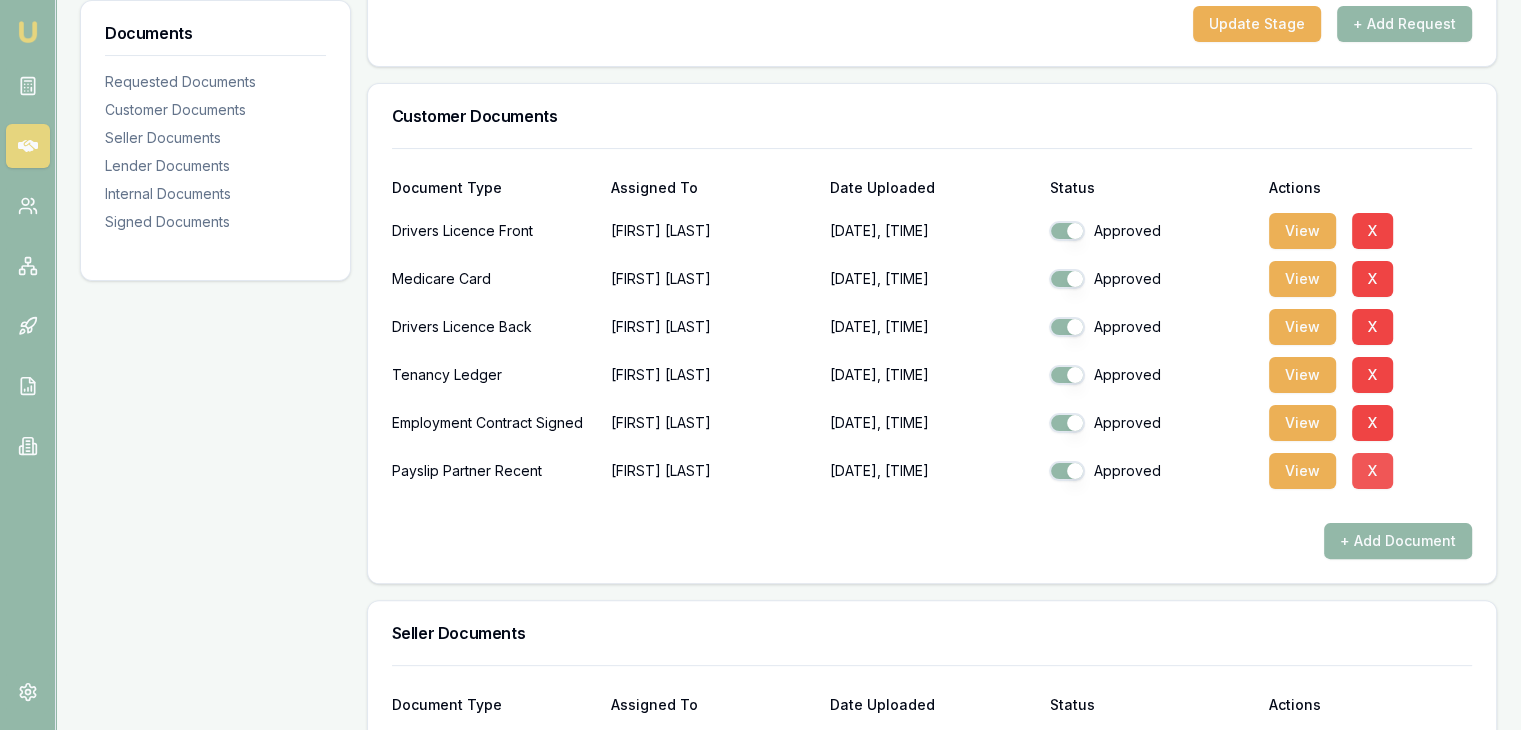 click on "X" at bounding box center [1372, 471] 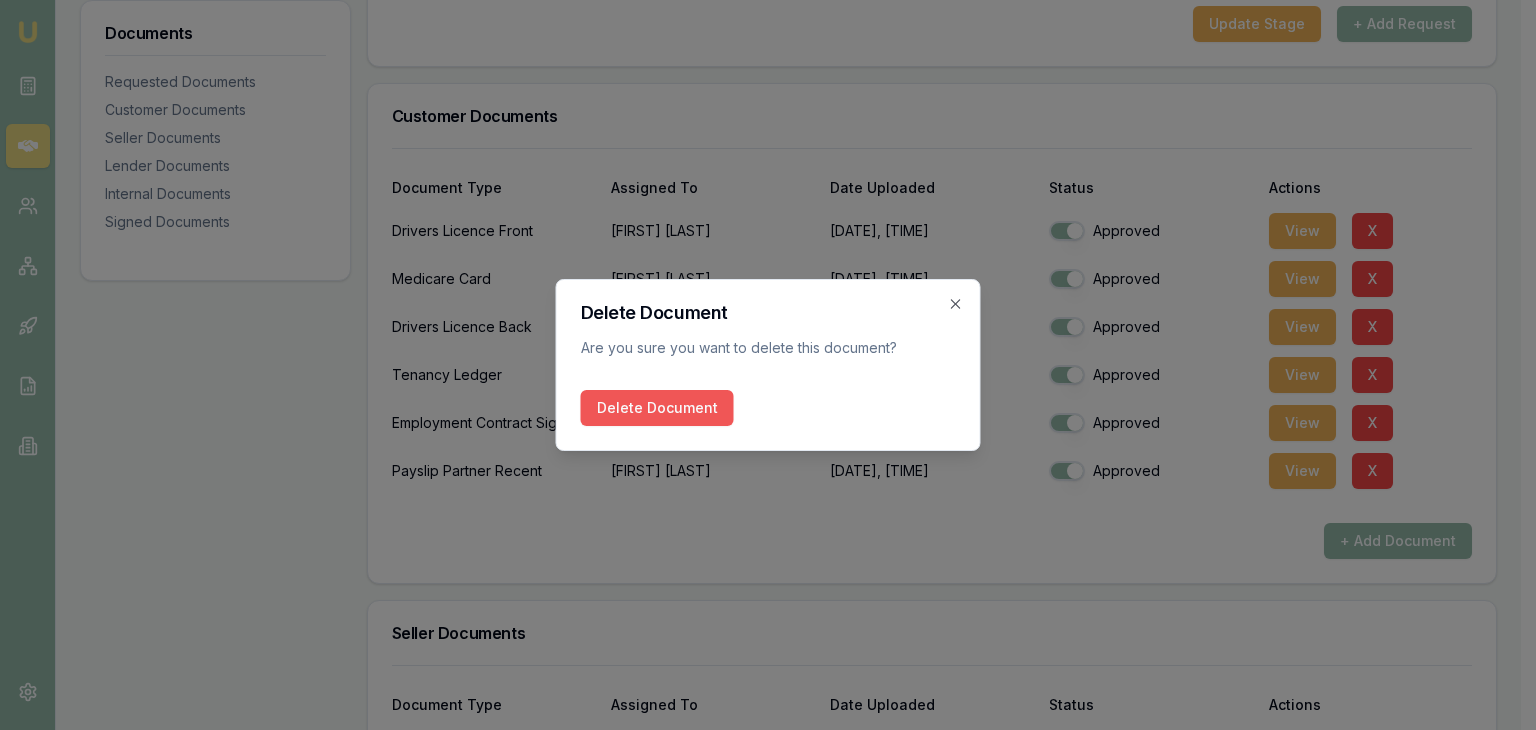click on "Delete Document" at bounding box center (657, 408) 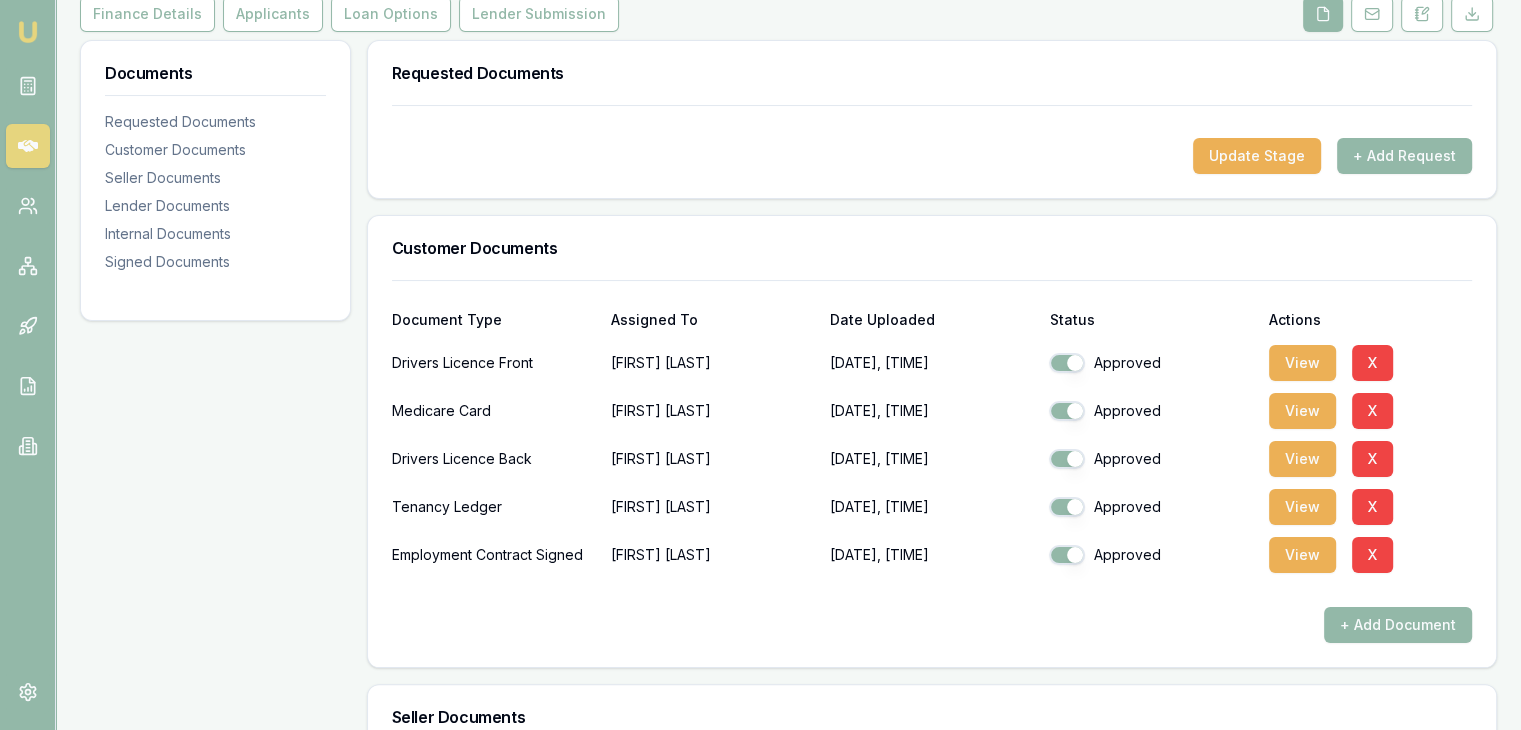 scroll, scrollTop: 240, scrollLeft: 0, axis: vertical 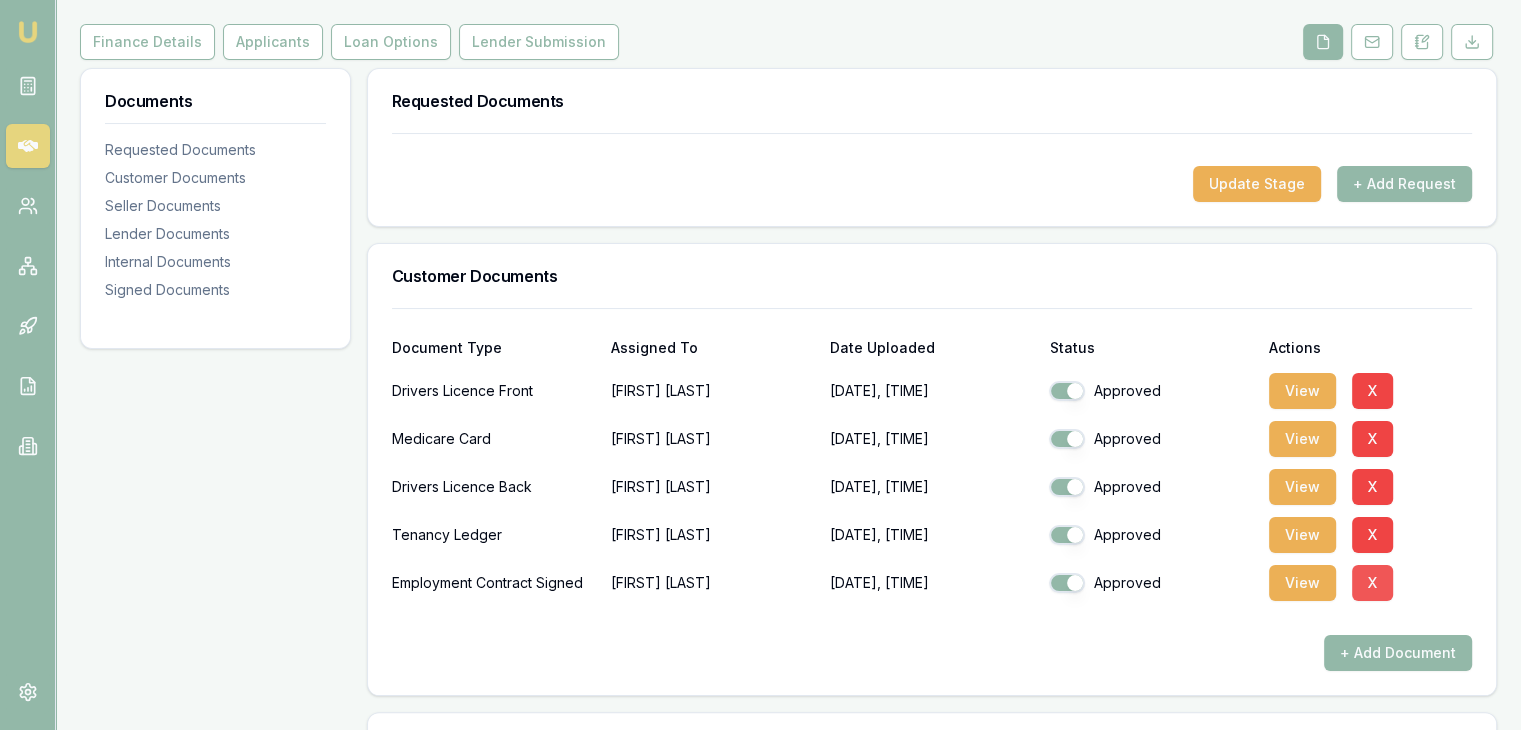 click on "X" at bounding box center [1372, 583] 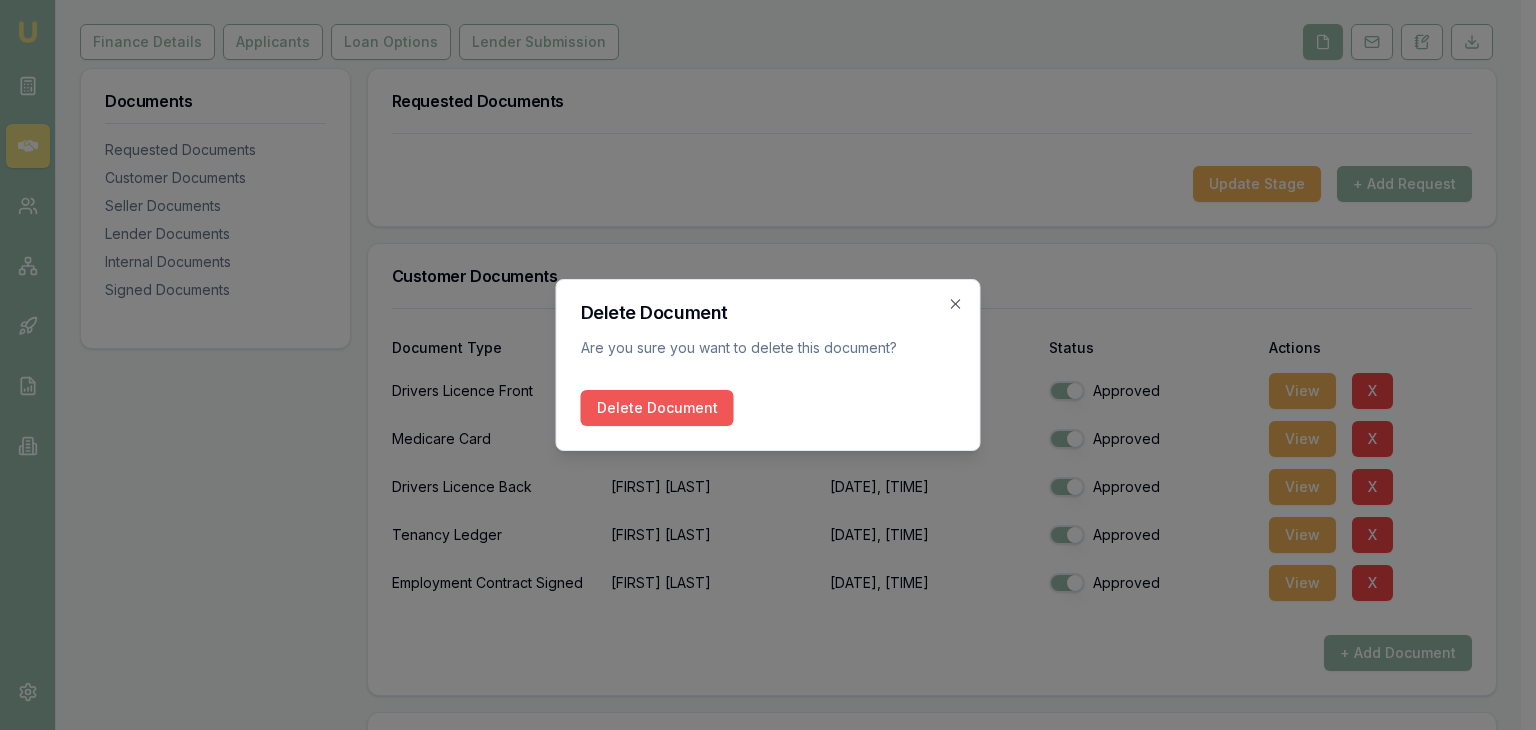 click on "Delete Document" at bounding box center (657, 408) 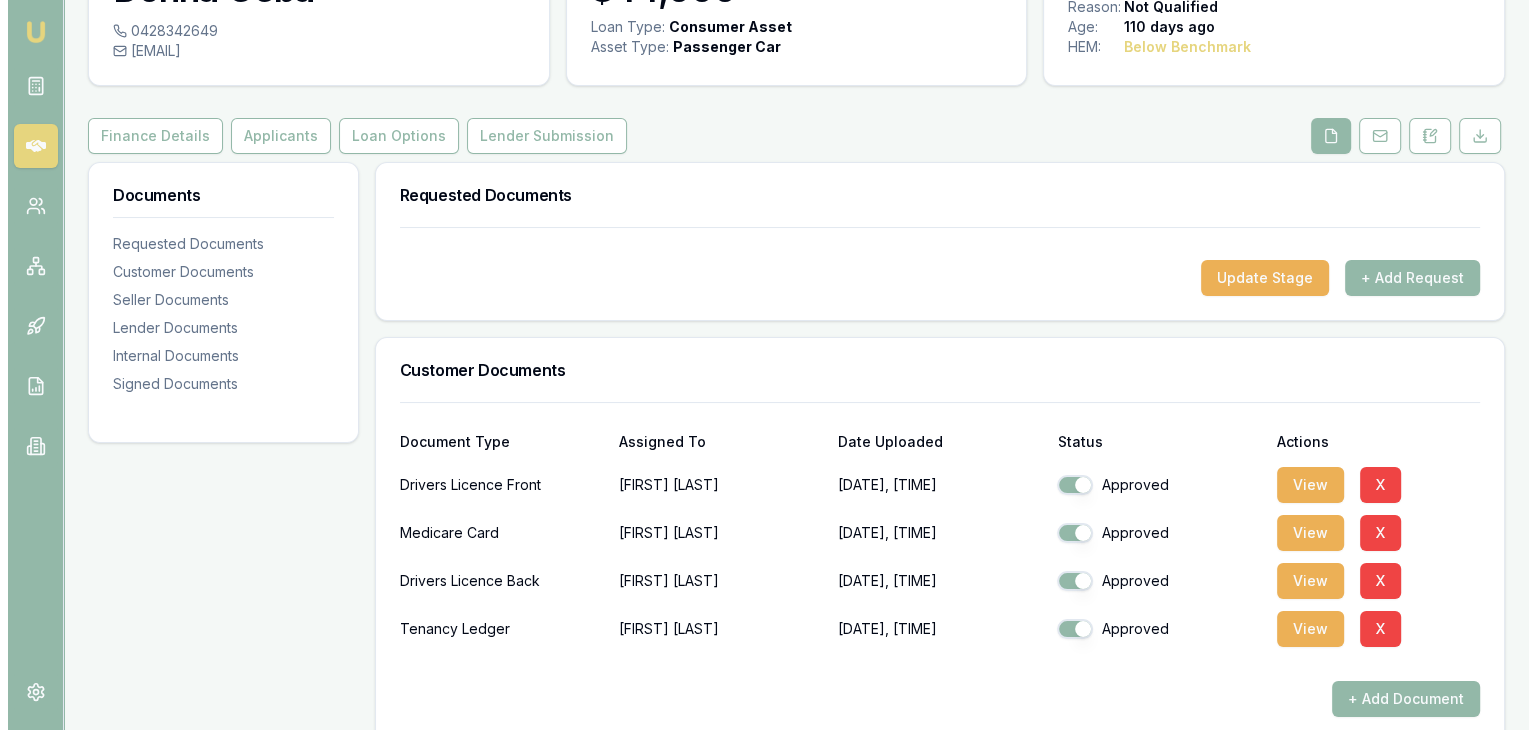 scroll, scrollTop: 192, scrollLeft: 0, axis: vertical 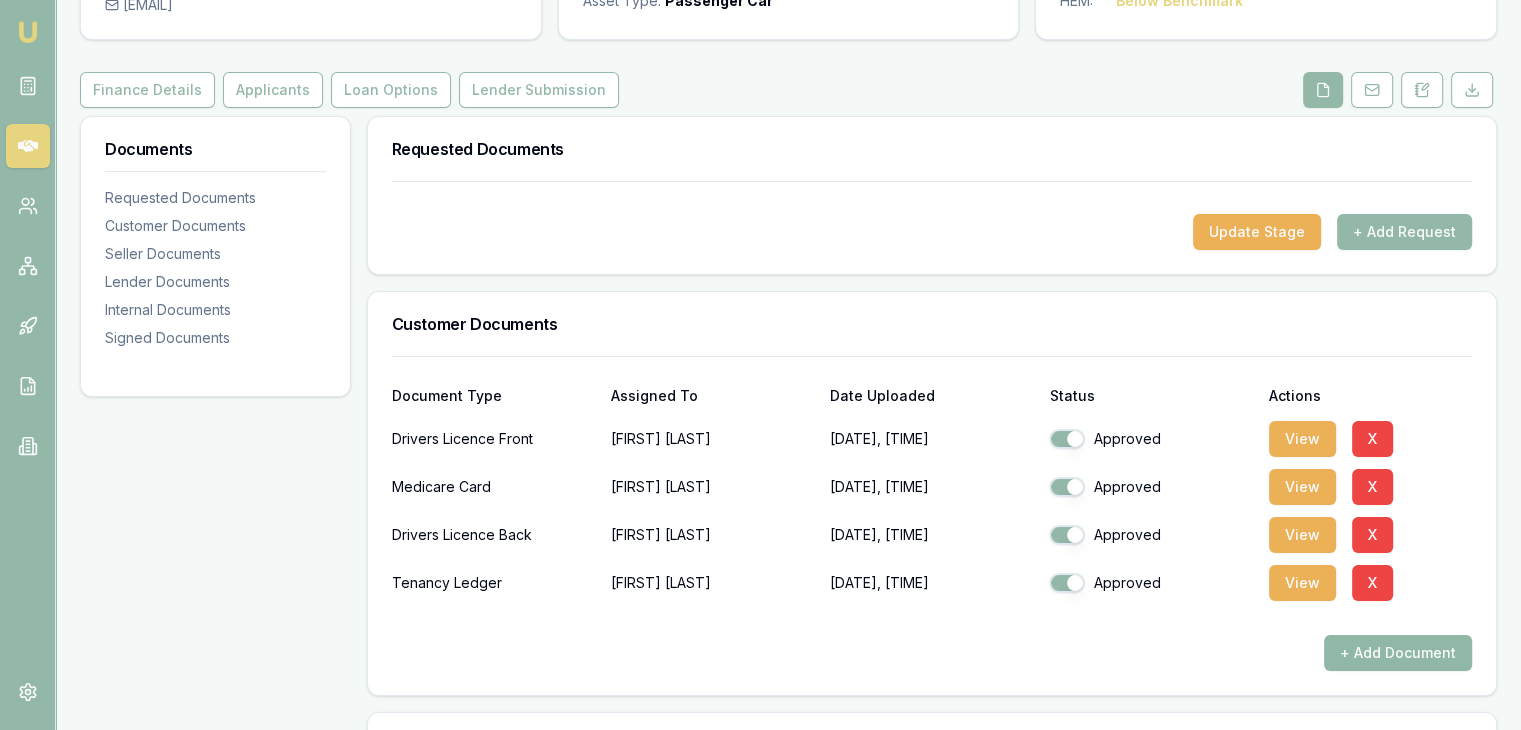 click on "+ Add Document" at bounding box center (1398, 653) 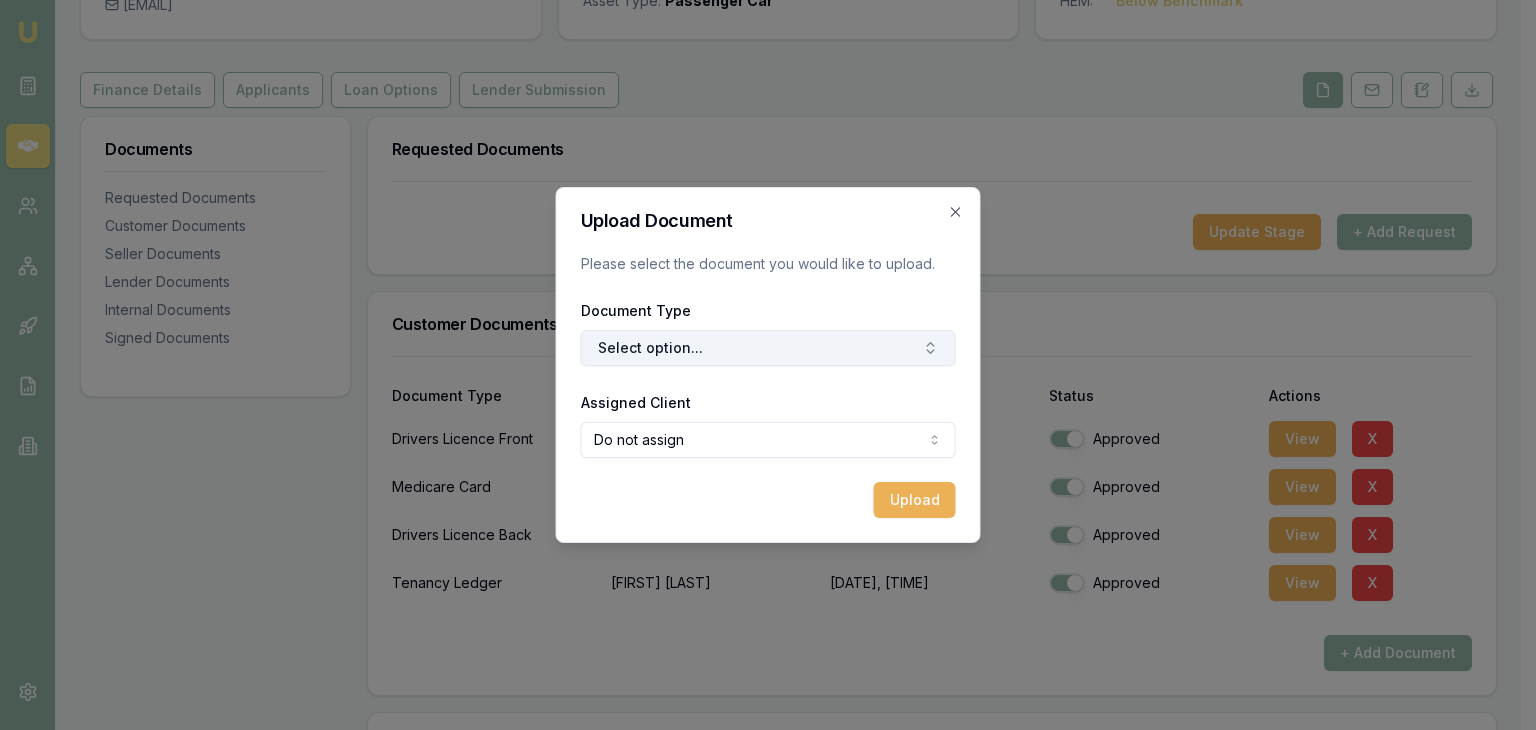 click on "Select option..." at bounding box center (768, 348) 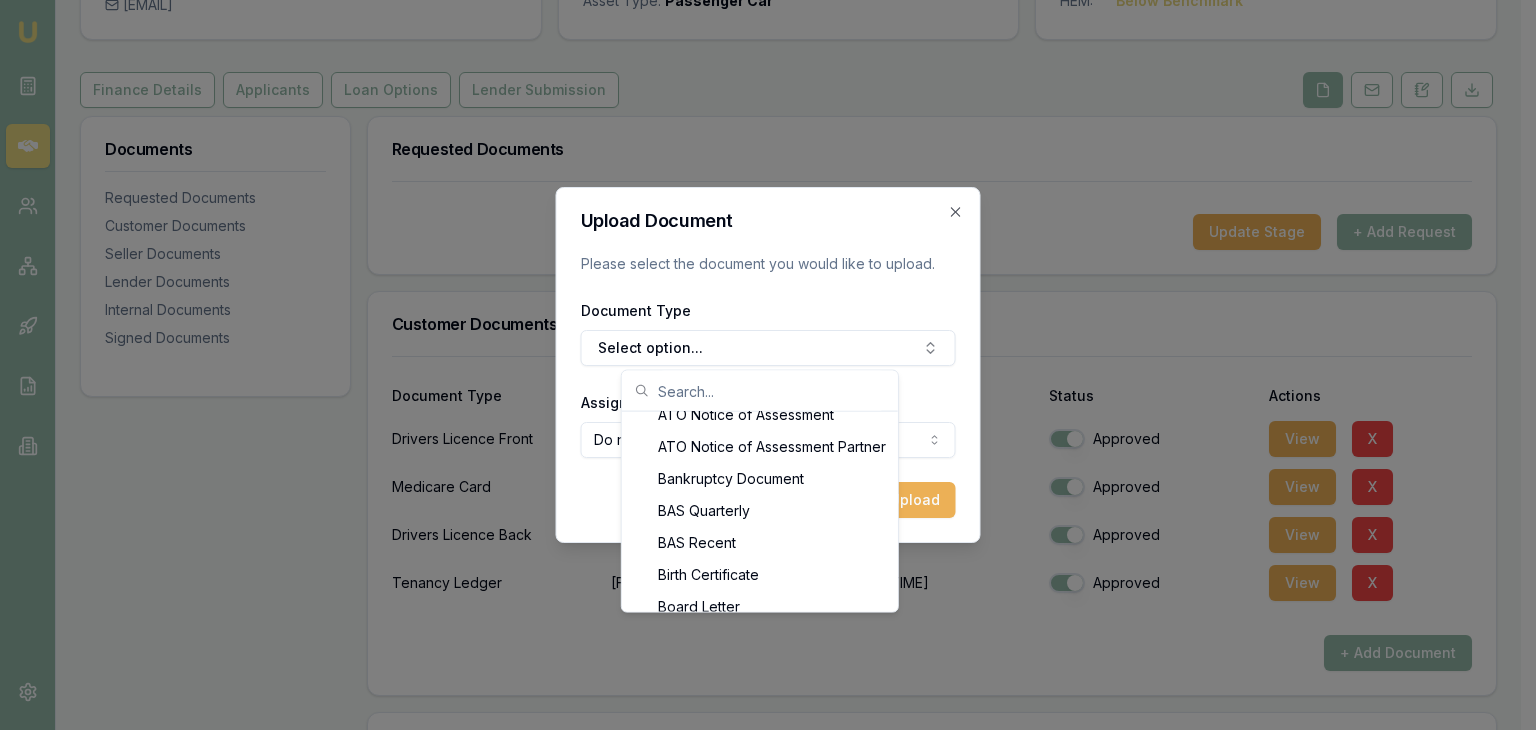 scroll, scrollTop: 0, scrollLeft: 0, axis: both 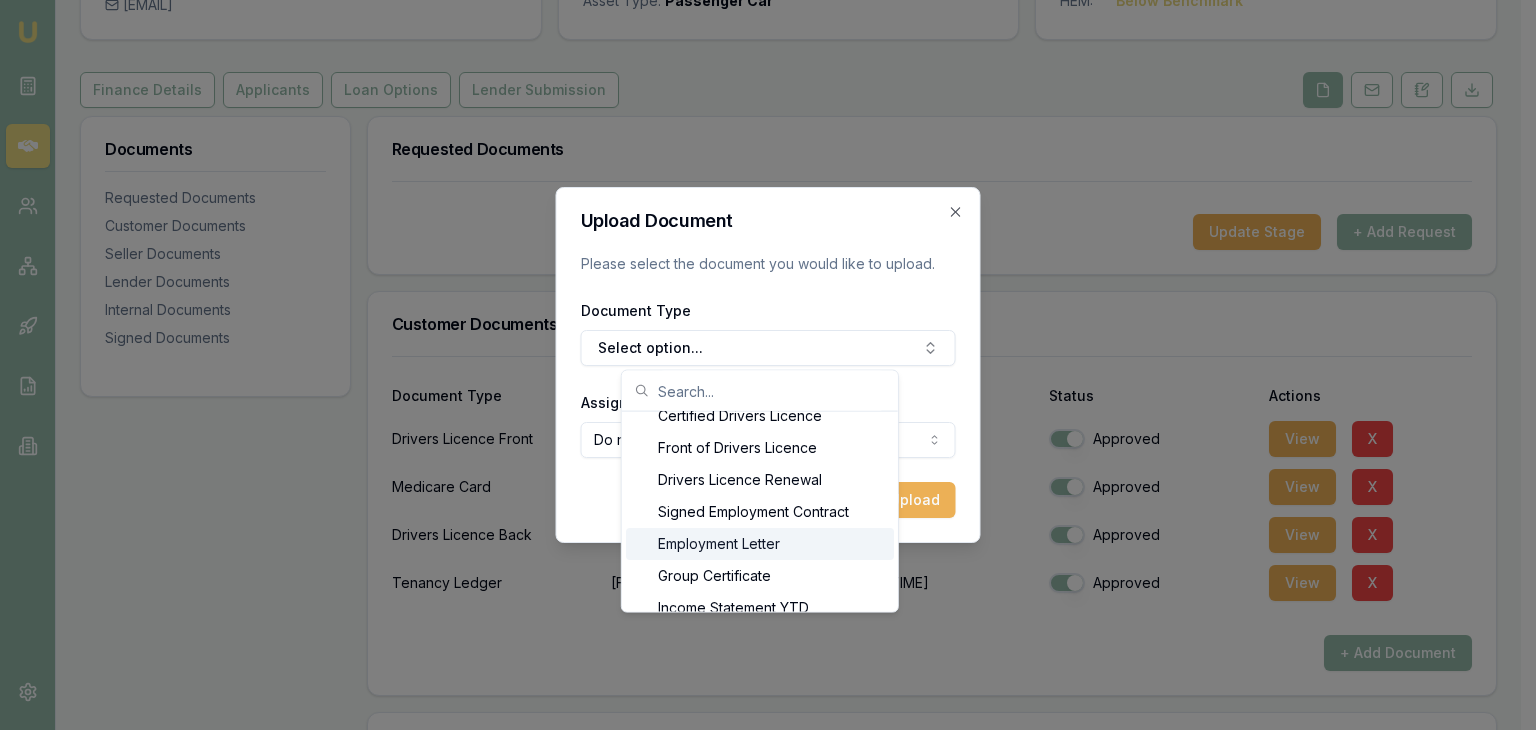 click on "Employment Letter" at bounding box center (760, 544) 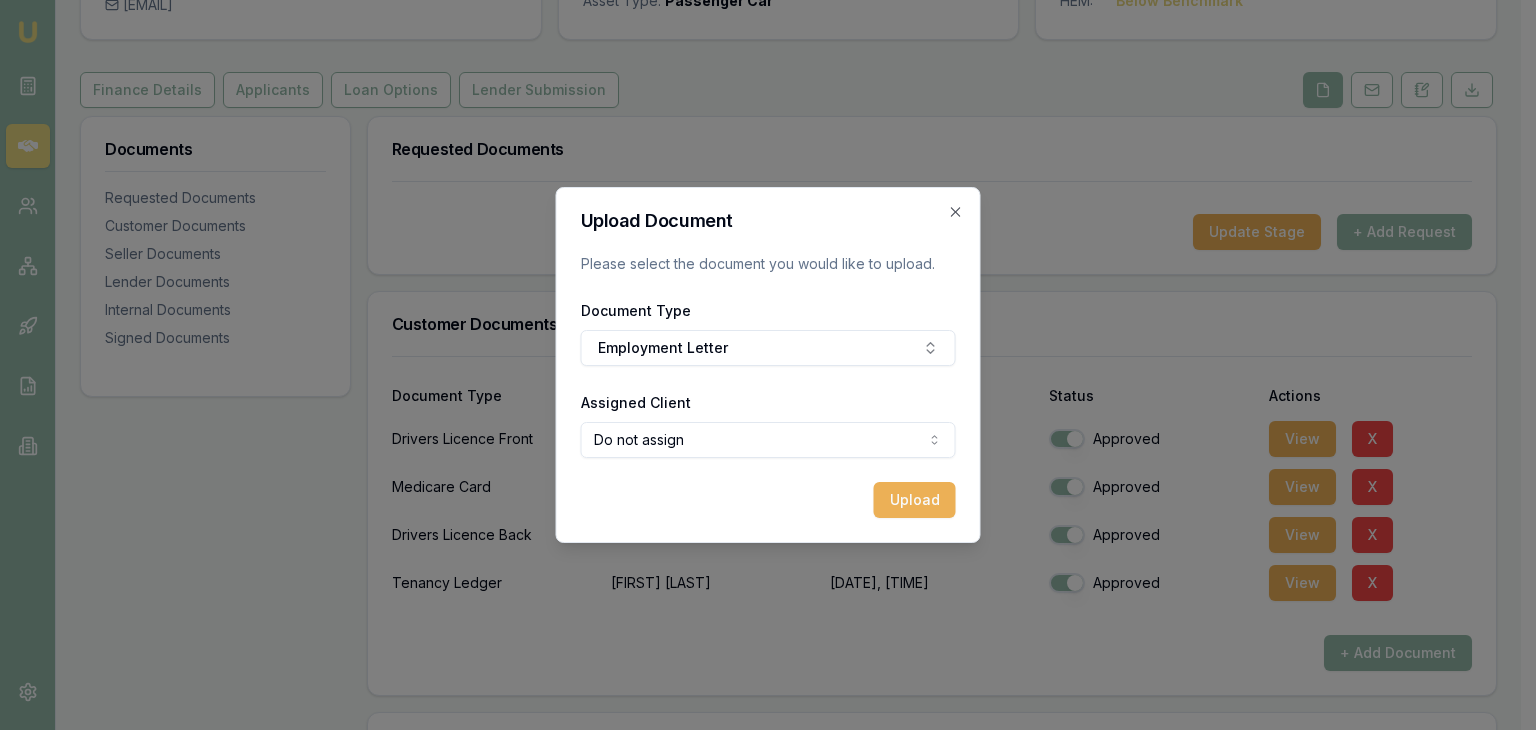 click on "Emu Broker Deals View [DEAL_ID] [LAST] Toggle Menu Customer [FIRST]  [LAST] [PHONE] [EMAIL] Finance Summary $[AMOUNT] Loan Type: Consumer Asset Asset Type : Passenger Car Deal Dynamics Stage: Closed Not Proceeding Reason: Not Qualified Age: 110 days ago HEM: Below Benchmark Finance Details Applicants Loan Options Lender Submission Documents Requested Documents Customer Documents Seller Documents Lender Documents Internal Documents Signed Documents Requested Documents Update Stage + Add Request Customer Documents Document Type Assigned To Date Uploaded Status Actions Drivers Licence Front [FIRST]    [LAST] [DATE], [TIME] Approved View X Medicare Card [FIRST]    [LAST] [DATE], [TIME] Approved View X Drivers Licence Back [FIRST]    [LAST] [DATE], [TIME] Approved View X Tenancy Ledger [FIRST]    [LAST] [DATE], [TIME] Approved View X + Add Document Seller Documents Document Type Assigned To Date Uploaded Status Actions Dealer Documents [FIRST]    [LAST] [DATE], [TIME] Approved View X" at bounding box center (760, 173) 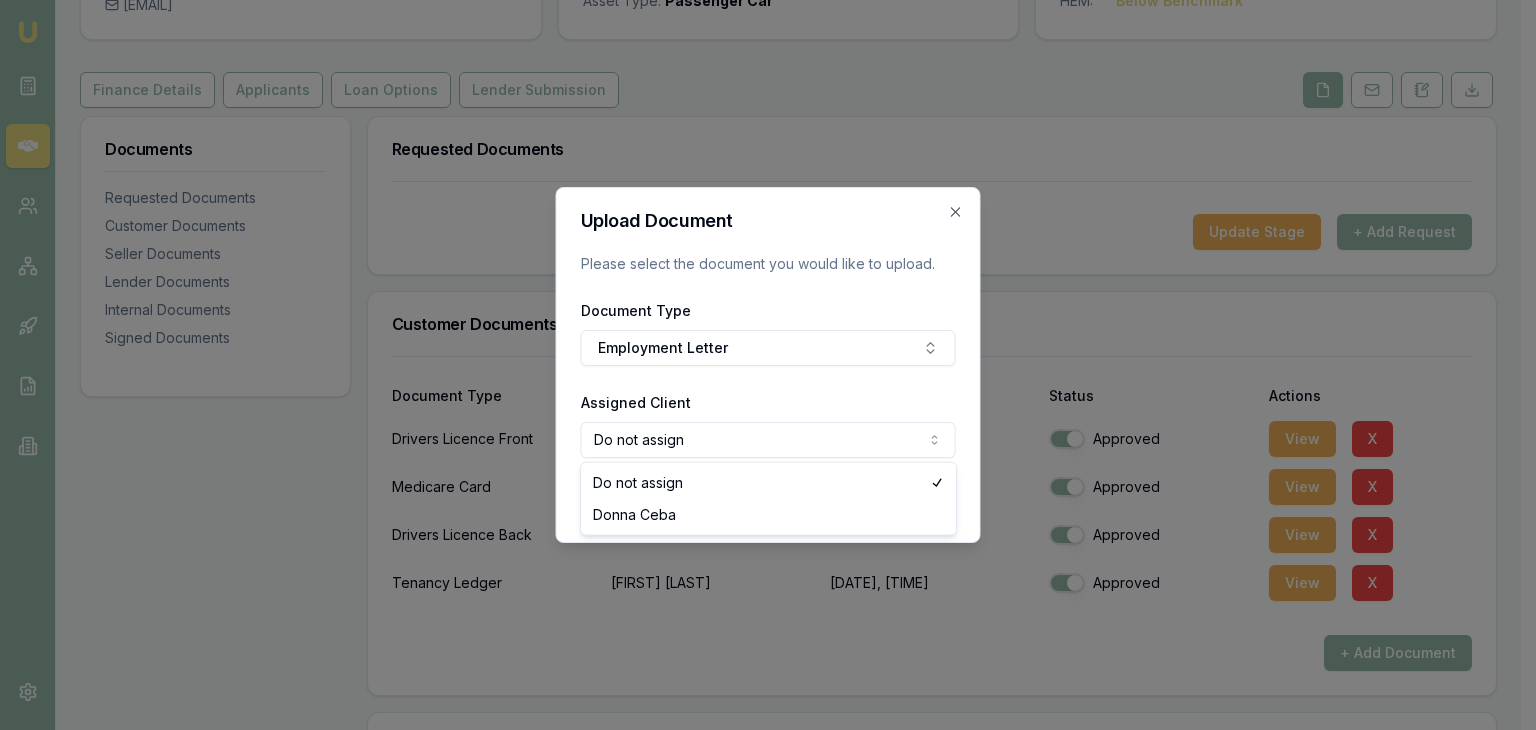 select on "[DOCUMENT_ID]" 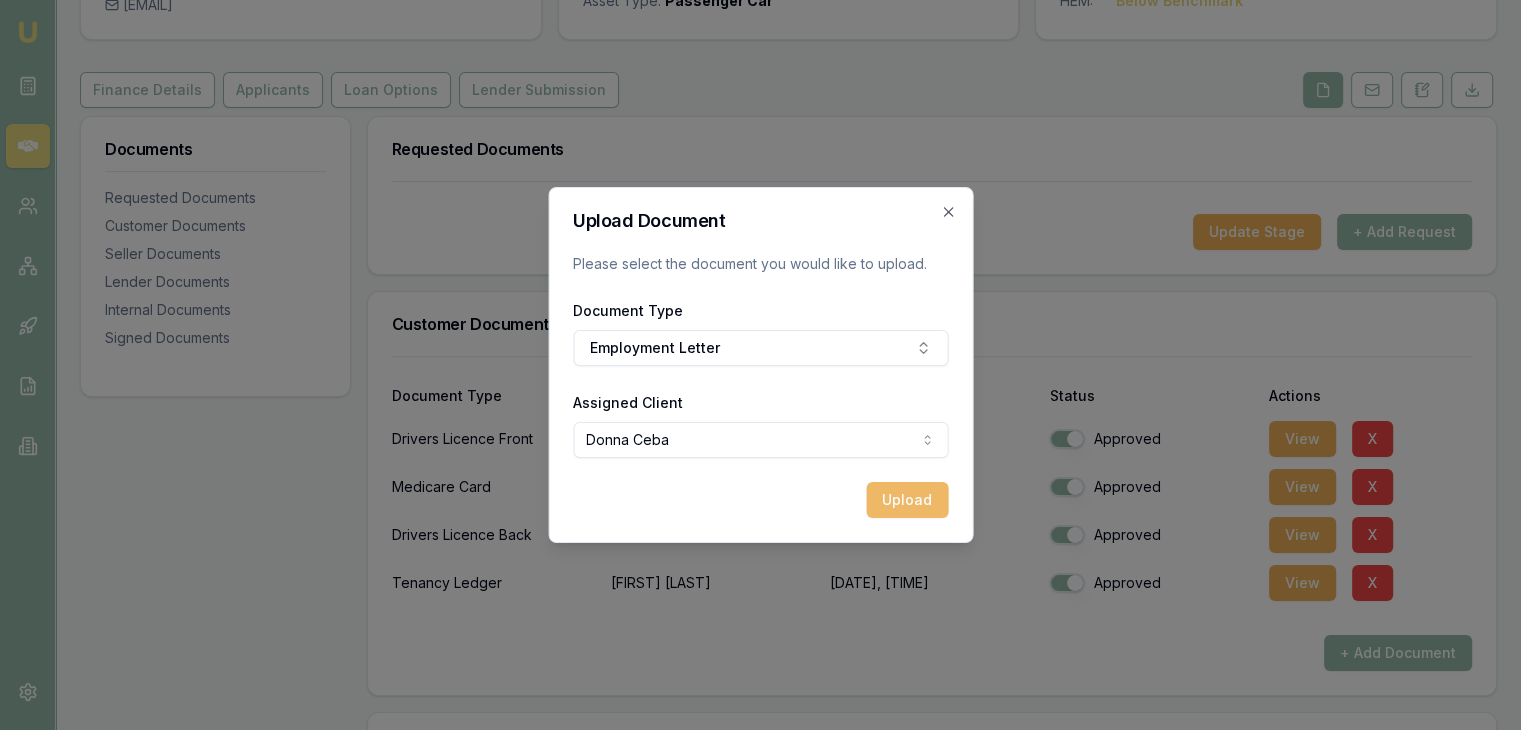 click on "Upload" at bounding box center [907, 500] 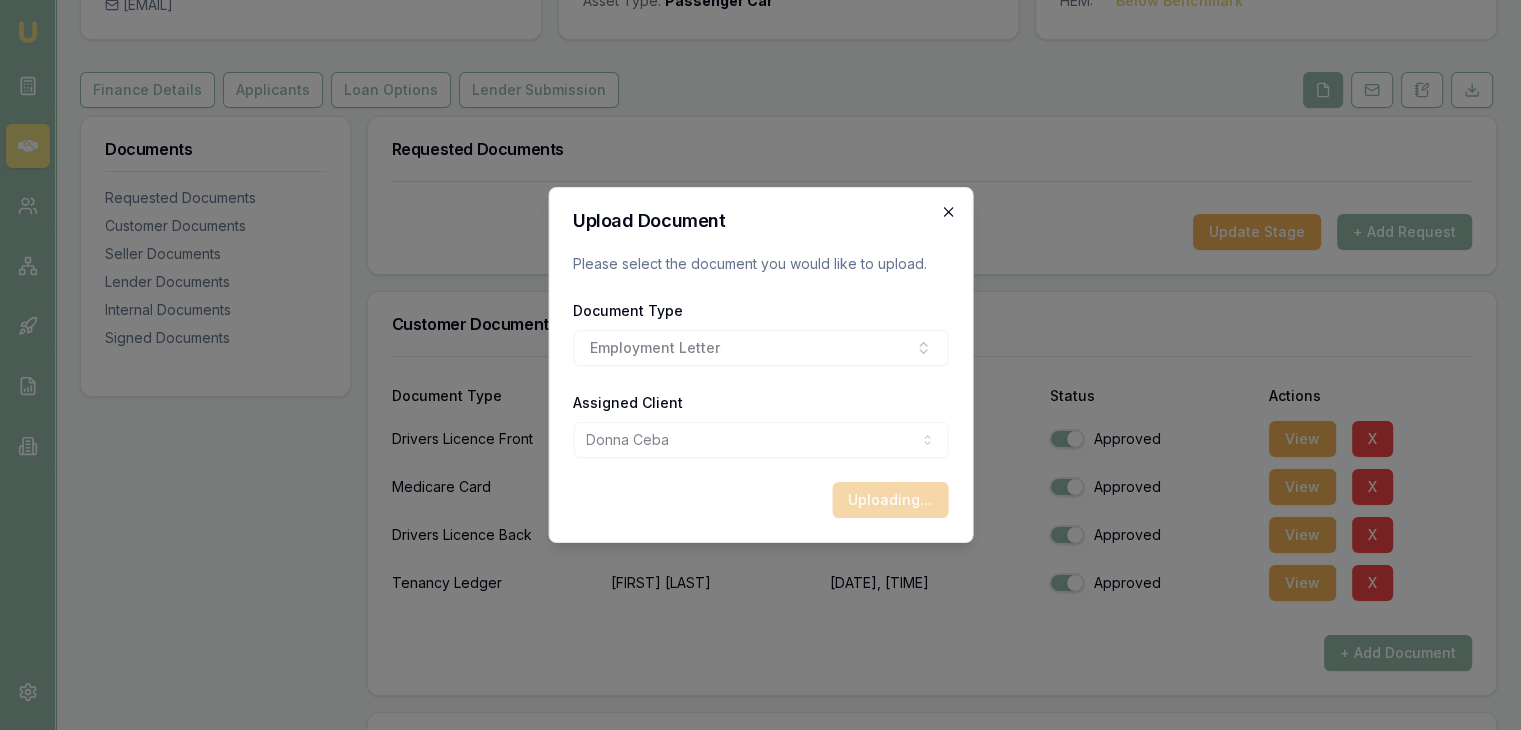 click 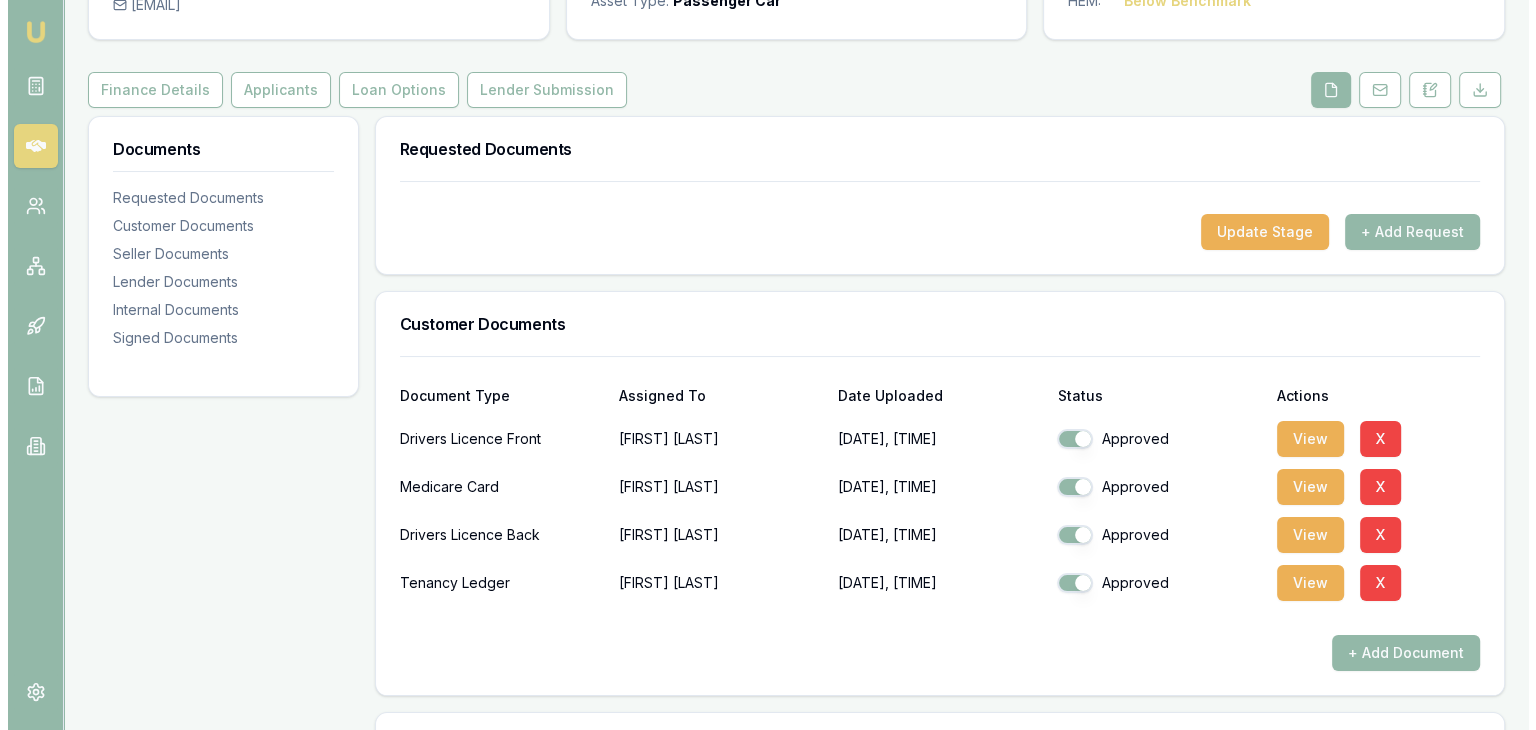 scroll, scrollTop: 0, scrollLeft: 0, axis: both 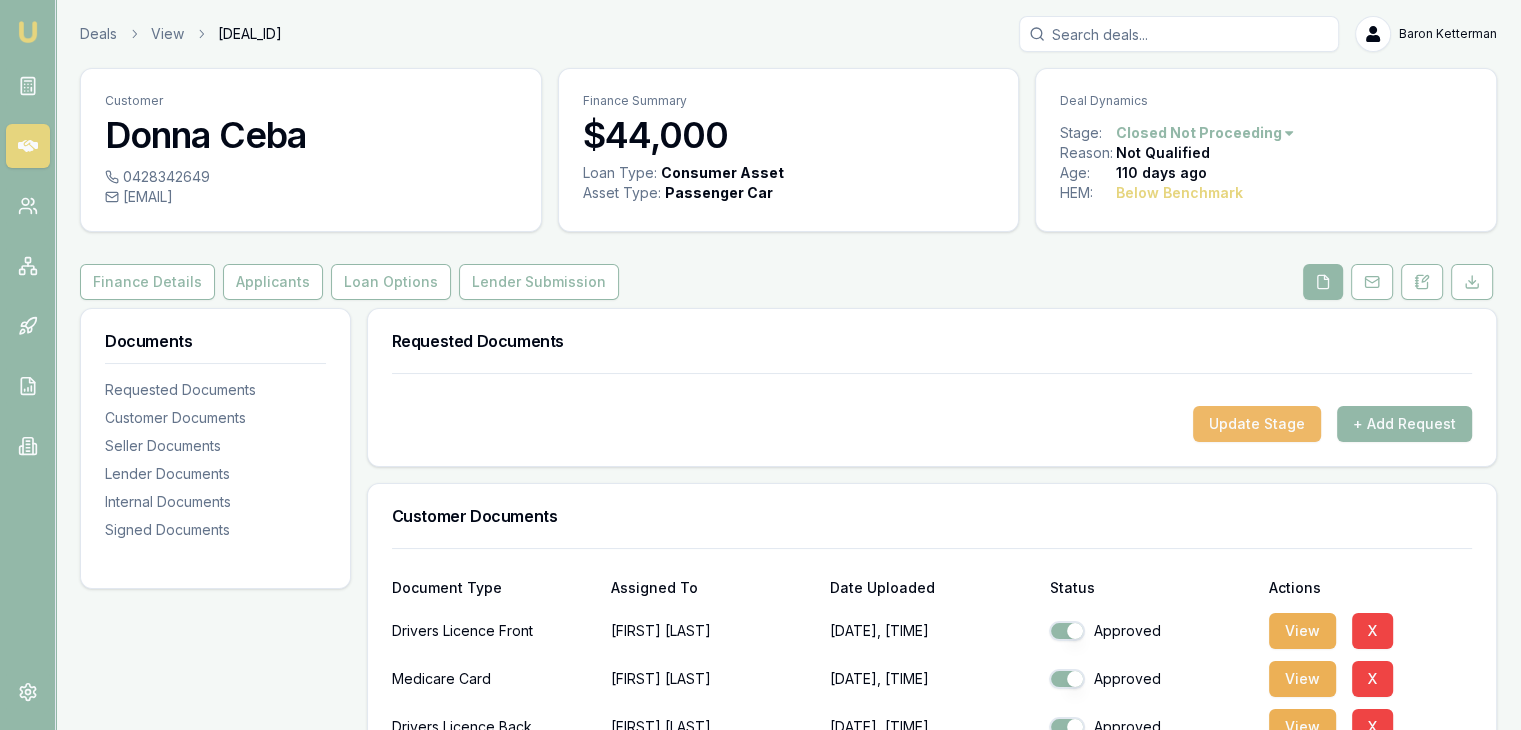 click on "Update Stage" at bounding box center [1257, 424] 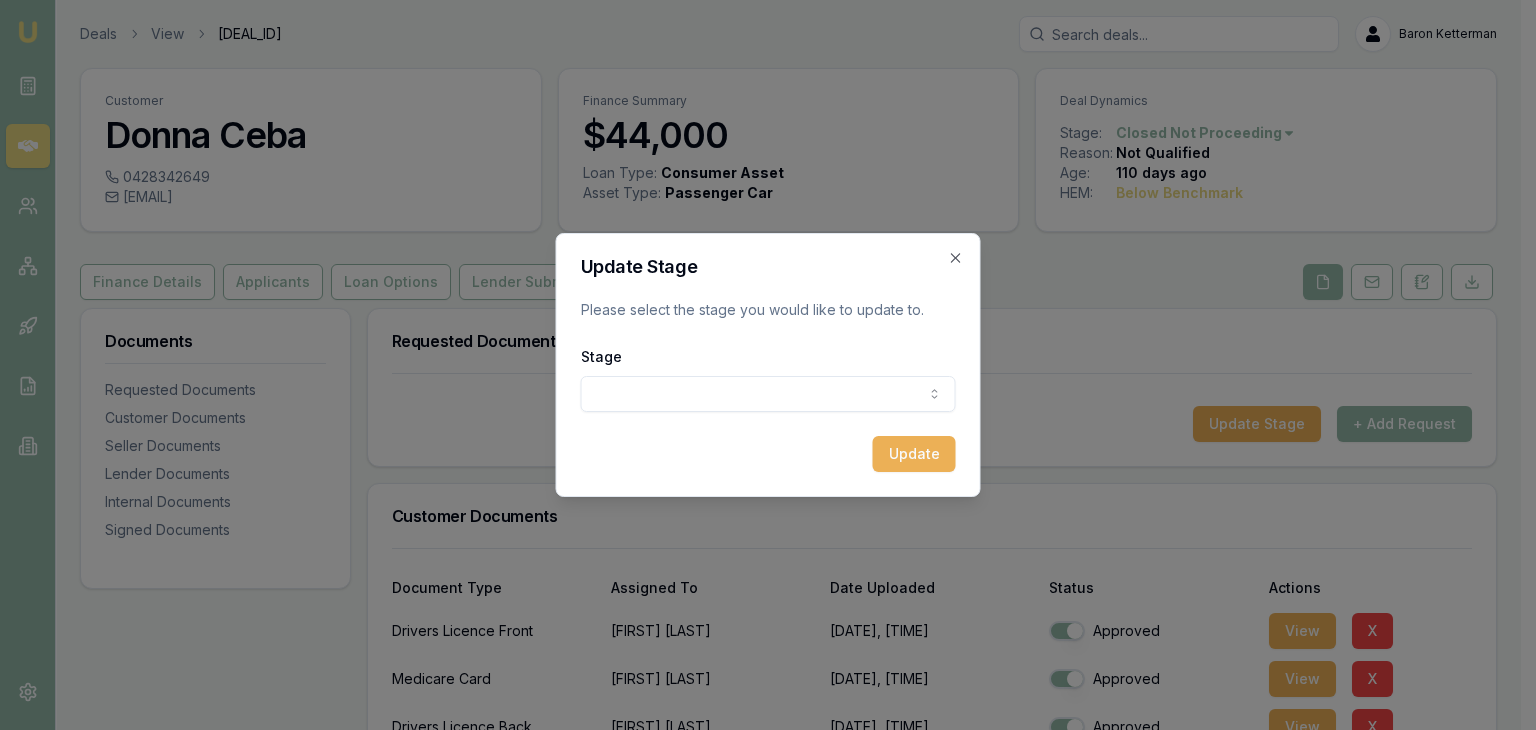 click on "Emu Broker Deals View [DEAL_ID] [LAST] Toggle Menu Customer [FIRST]  [LAST] [PHONE] [EMAIL] Finance Summary $[AMOUNT] Loan Type: Consumer Asset Asset Type : Passenger Car Deal Dynamics Stage: Closed Not Proceeding Reason: Not Qualified Age: 110 days ago HEM: Below Benchmark Finance Details Applicants Loan Options Lender Submission Documents Requested Documents Customer Documents Seller Documents Lender Documents Internal Documents Signed Documents Requested Documents Update Stage + Add Request Customer Documents Document Type Assigned To Date Uploaded Status Actions Drivers Licence Front [FIRST]    [LAST] [DATE], [TIME] Approved View X Medicare Card [FIRST]    [LAST] [DATE], [TIME] Approved View X Drivers Licence Back [FIRST]    [LAST] [DATE], [TIME] Approved View X Tenancy Ledger [FIRST]    [LAST] [DATE], [TIME] Approved View X + Add Document Seller Documents Document Type Assigned To Date Uploaded Status Actions Dealer Documents [FIRST]    [LAST] [DATE], [TIME] Approved View X" at bounding box center (760, 365) 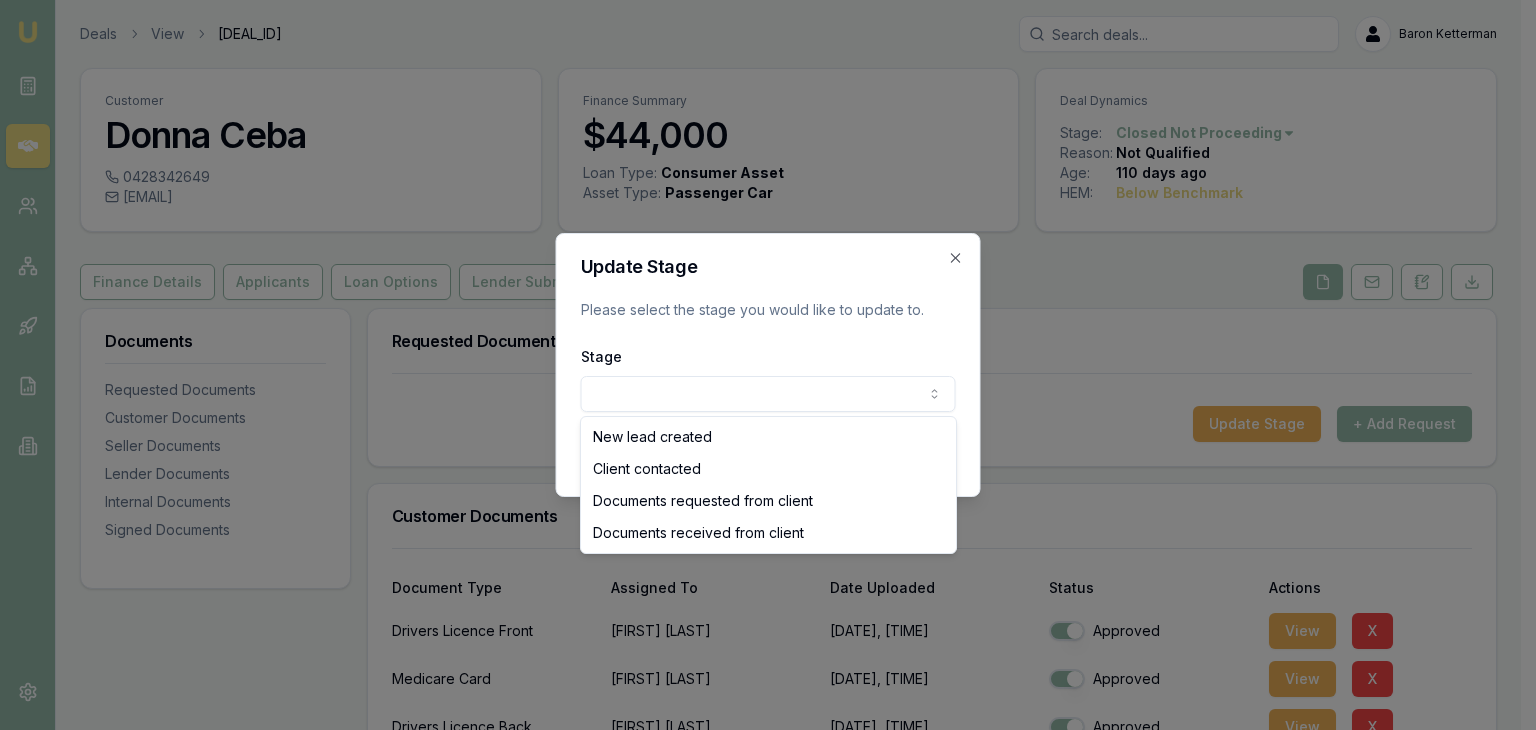 select on "DOCUMENTS_REQUESTED_FROM_CLIENT" 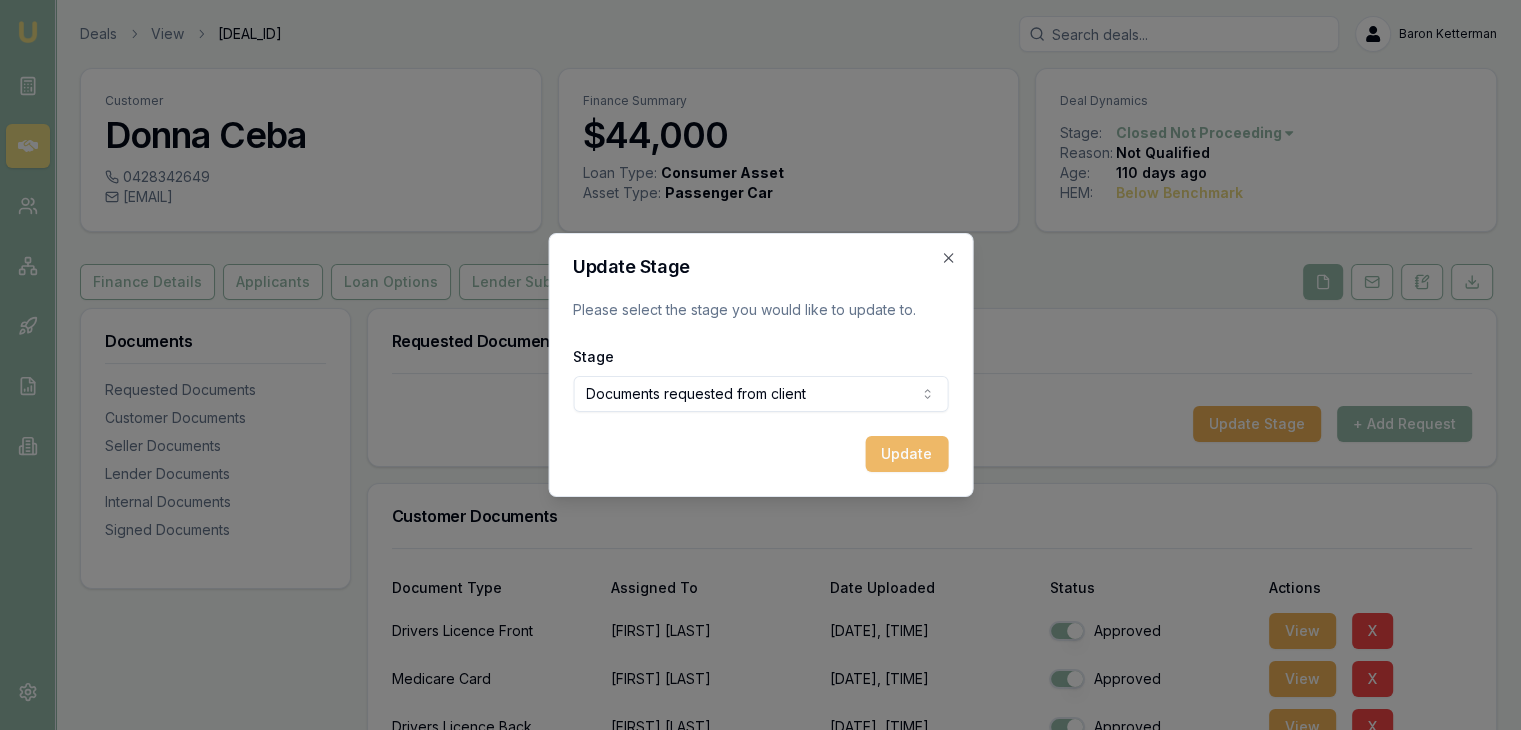 click on "Update" at bounding box center [906, 454] 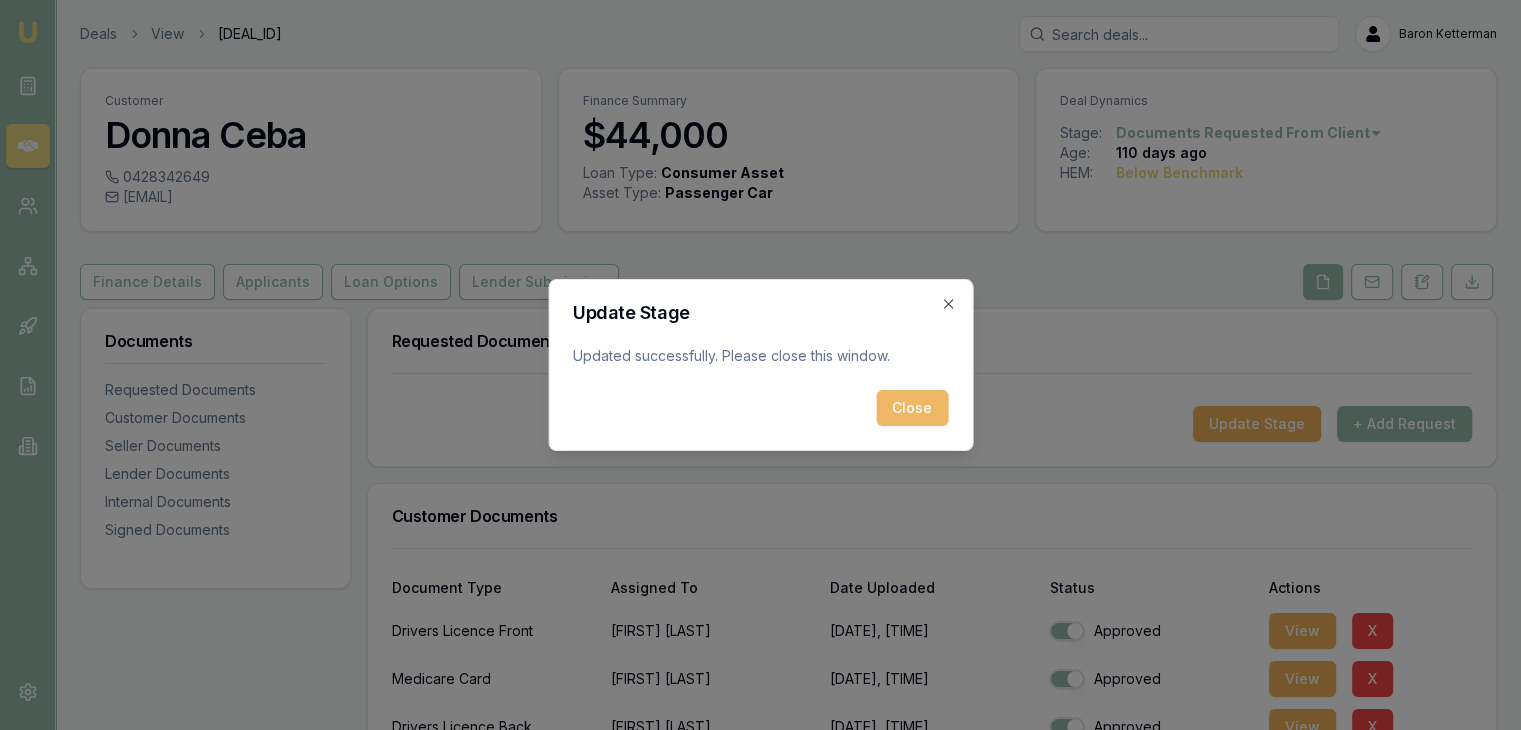 click on "Close" at bounding box center (912, 408) 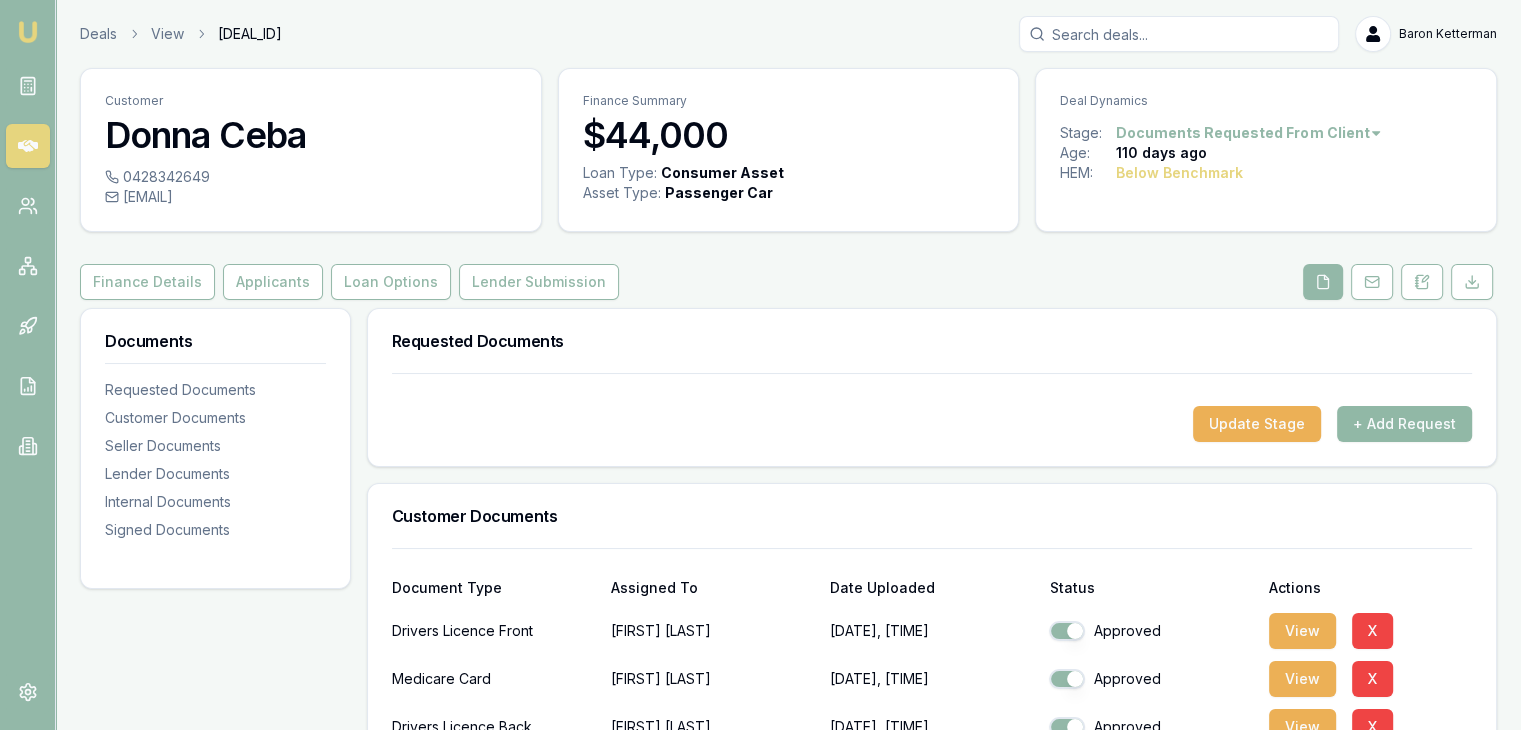 click on "+ Add Request" at bounding box center (1404, 424) 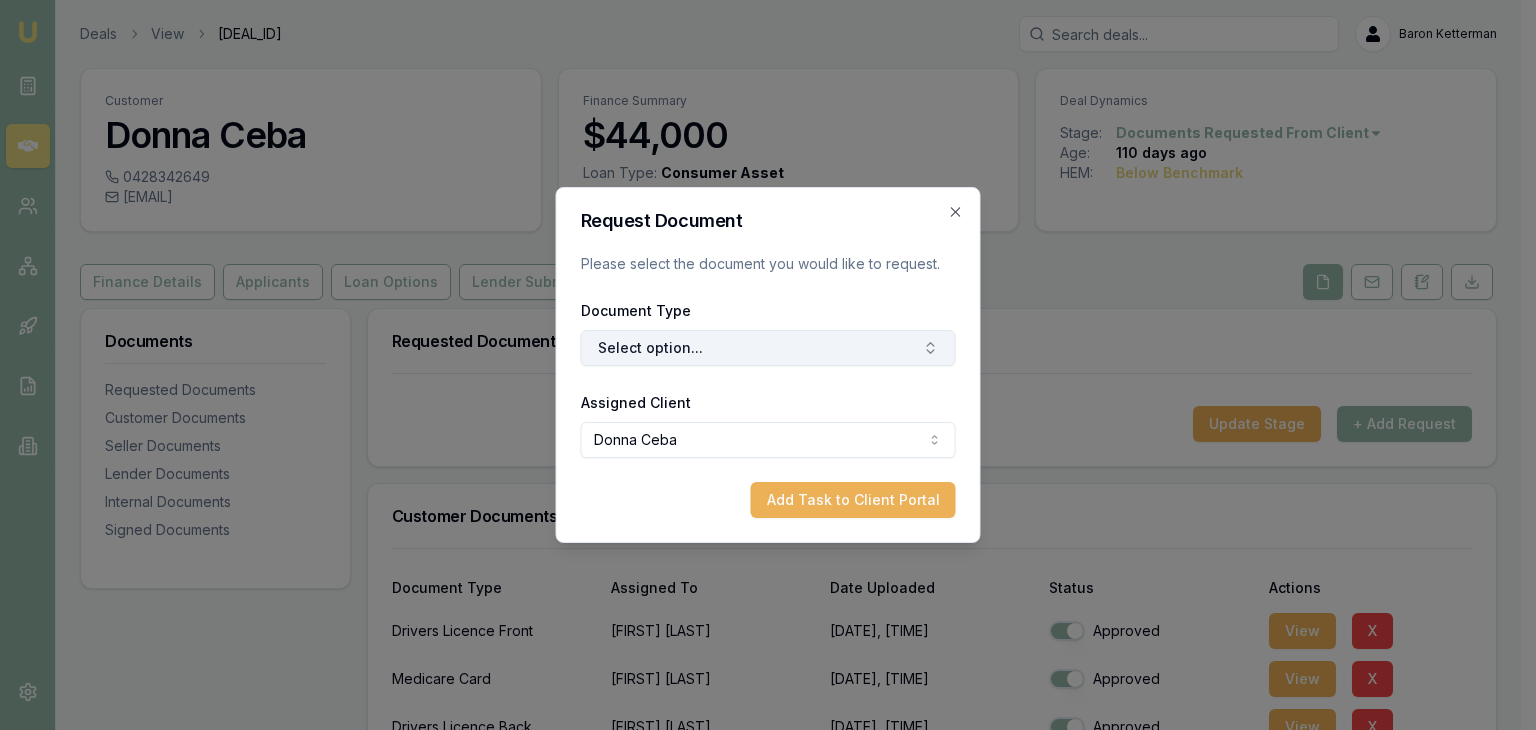 click on "Select option..." at bounding box center [768, 348] 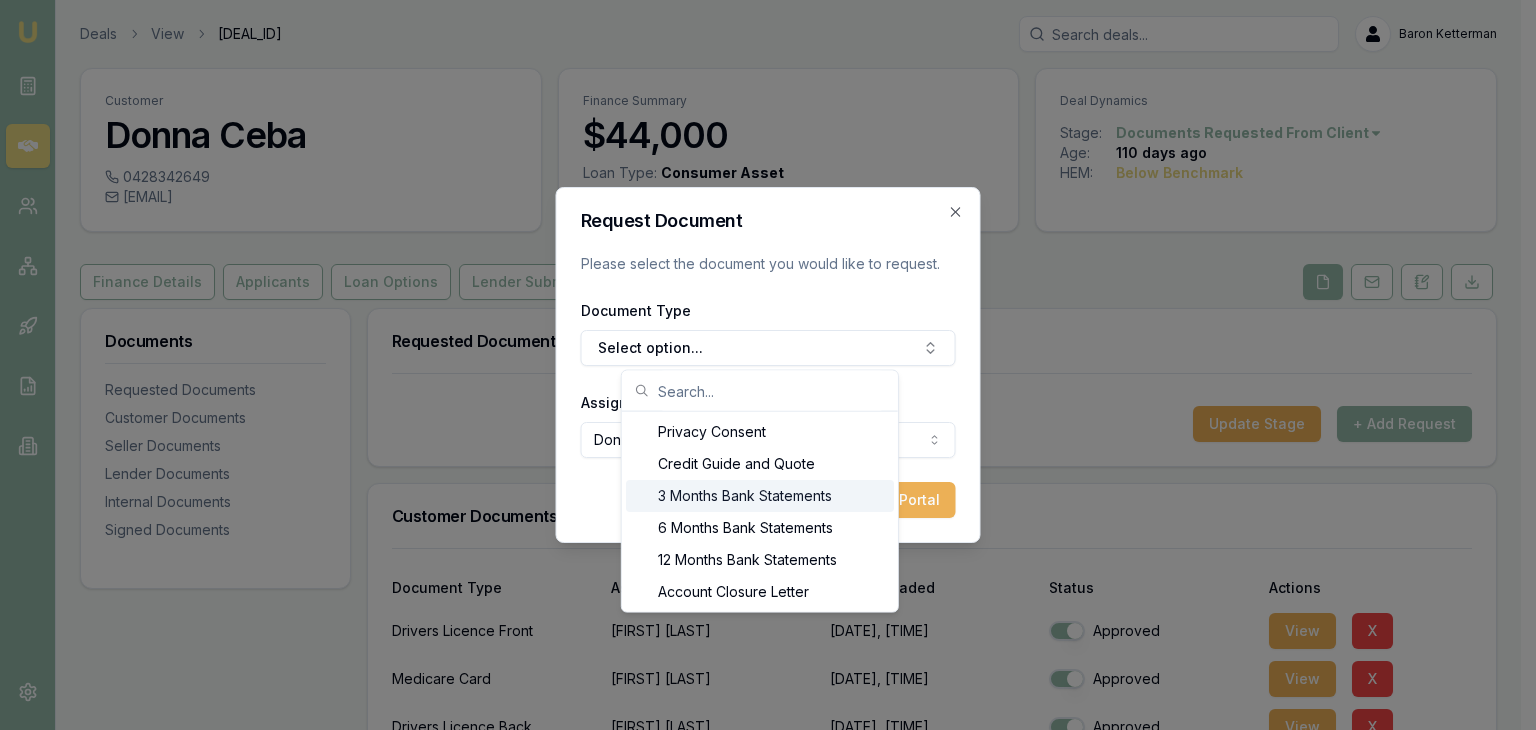 click on "3 Months Bank Statements" at bounding box center (760, 496) 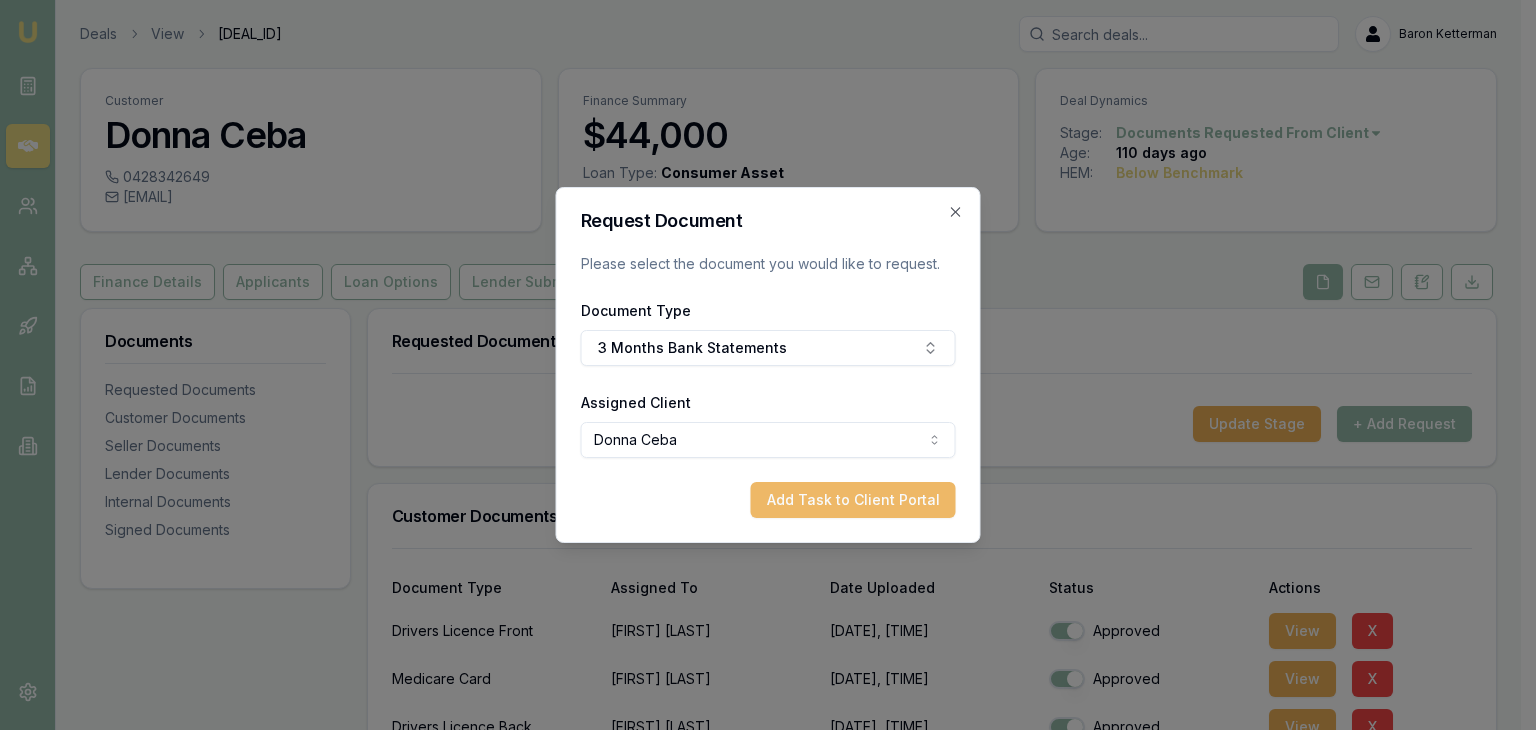 click on "Add Task to Client Portal" at bounding box center [853, 500] 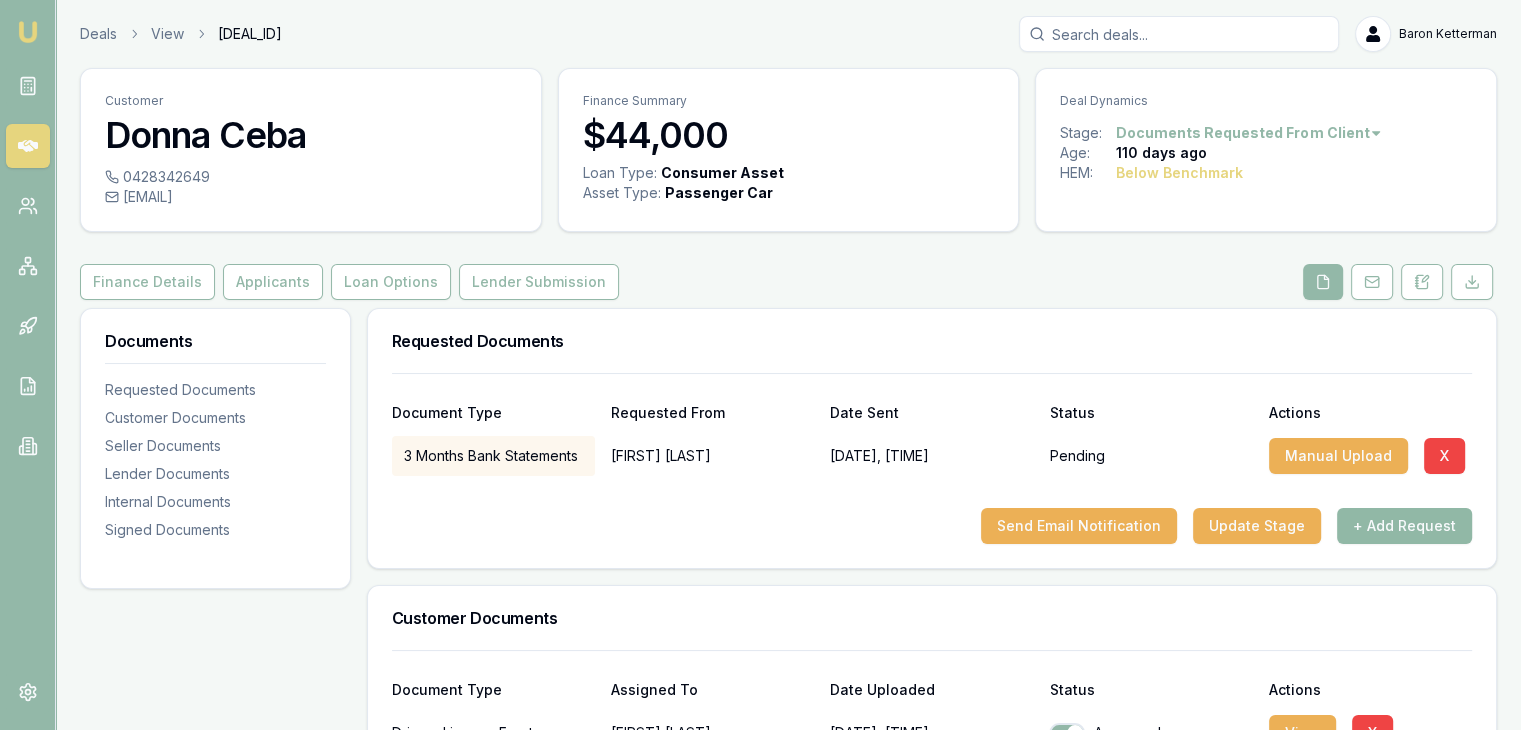 click on "+ Add Request" at bounding box center (1404, 526) 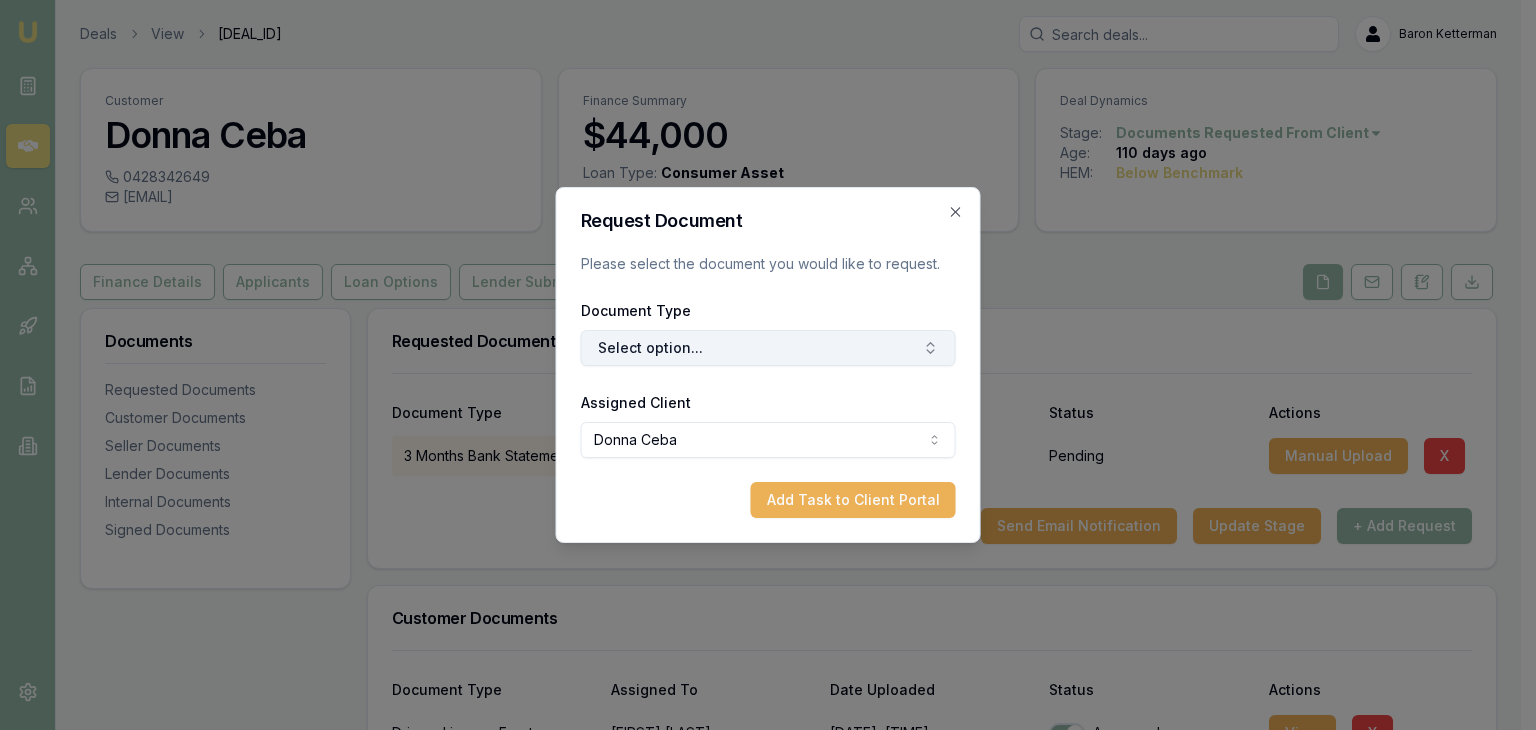 click on "Select option..." at bounding box center [768, 348] 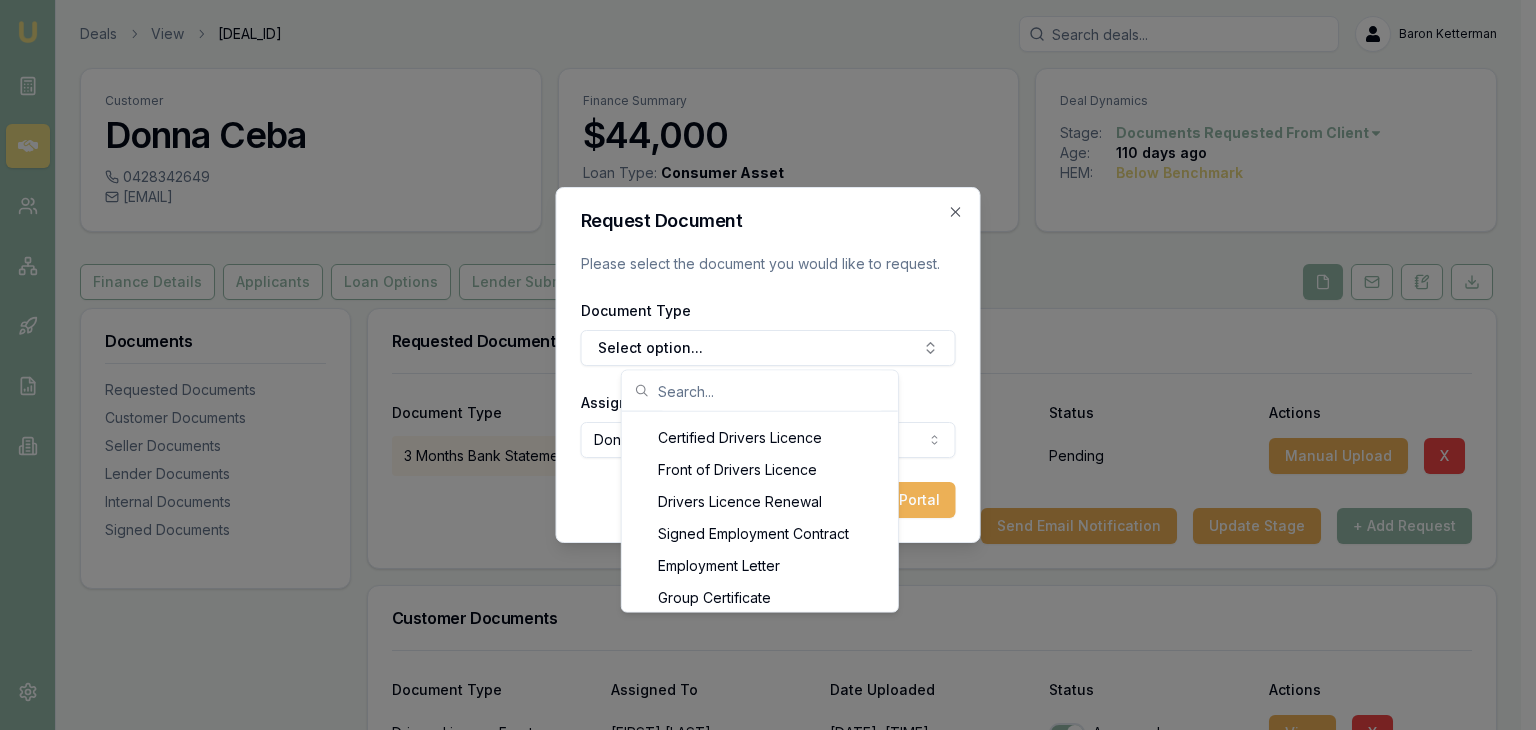 scroll, scrollTop: 1034, scrollLeft: 0, axis: vertical 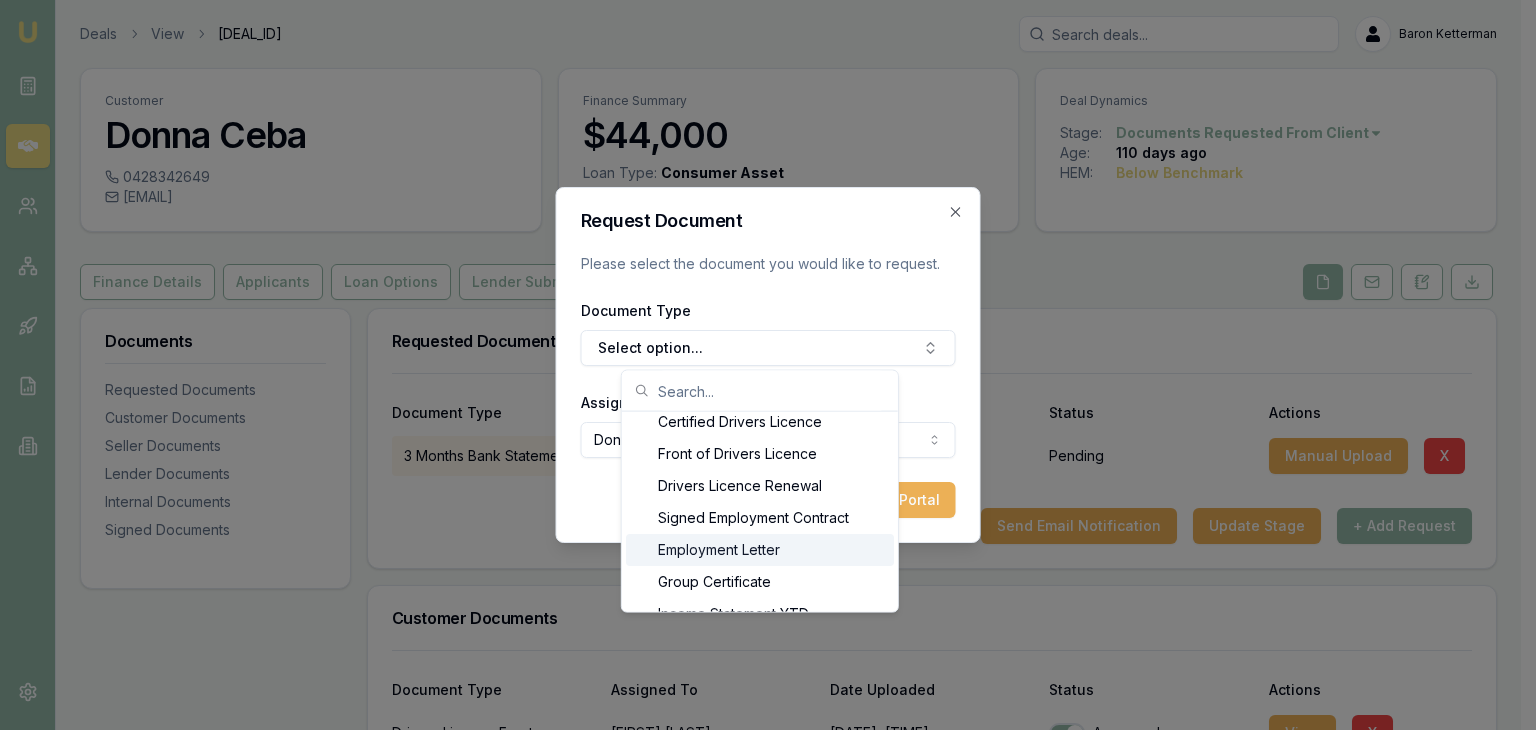 click on "Employment Letter" at bounding box center [760, 550] 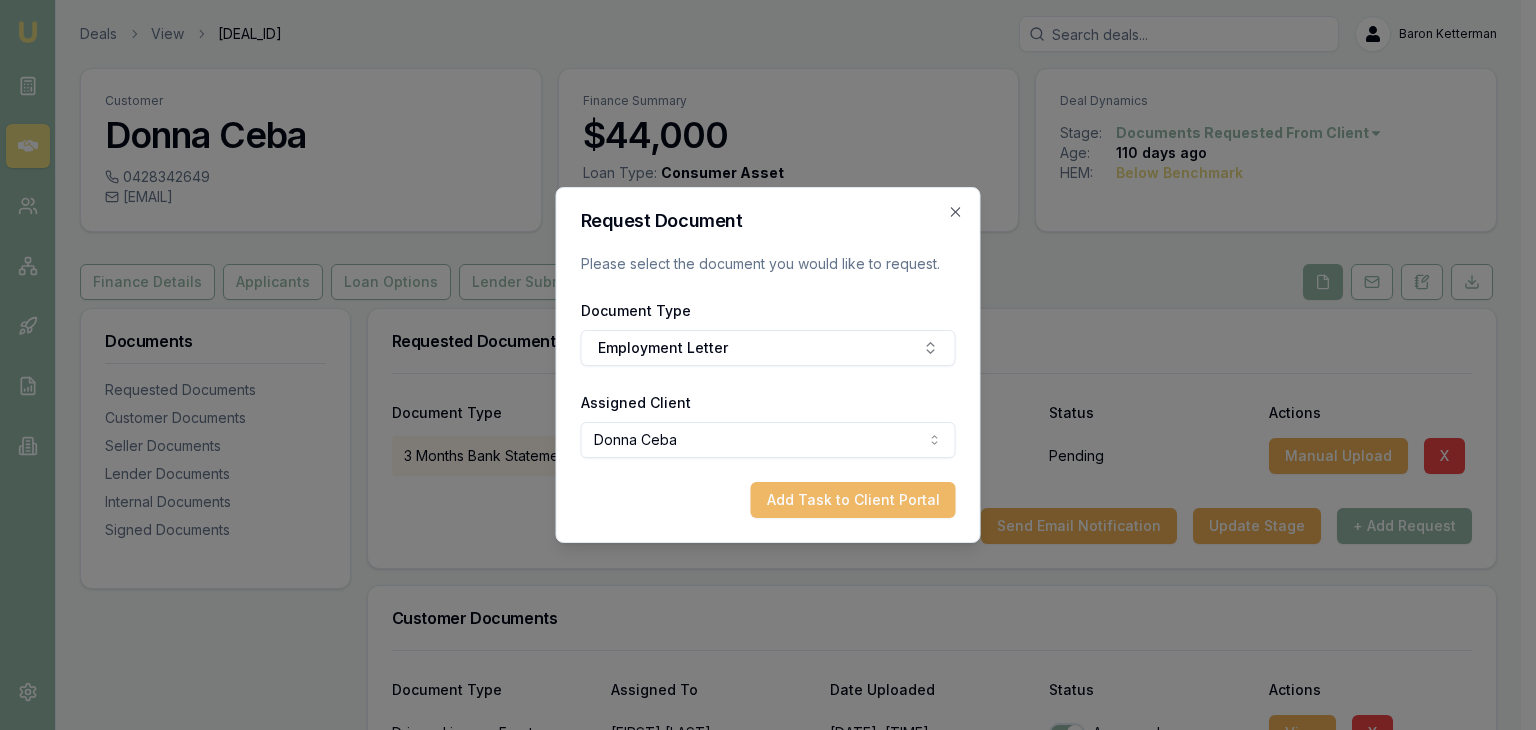 click on "Add Task to Client Portal" at bounding box center (853, 500) 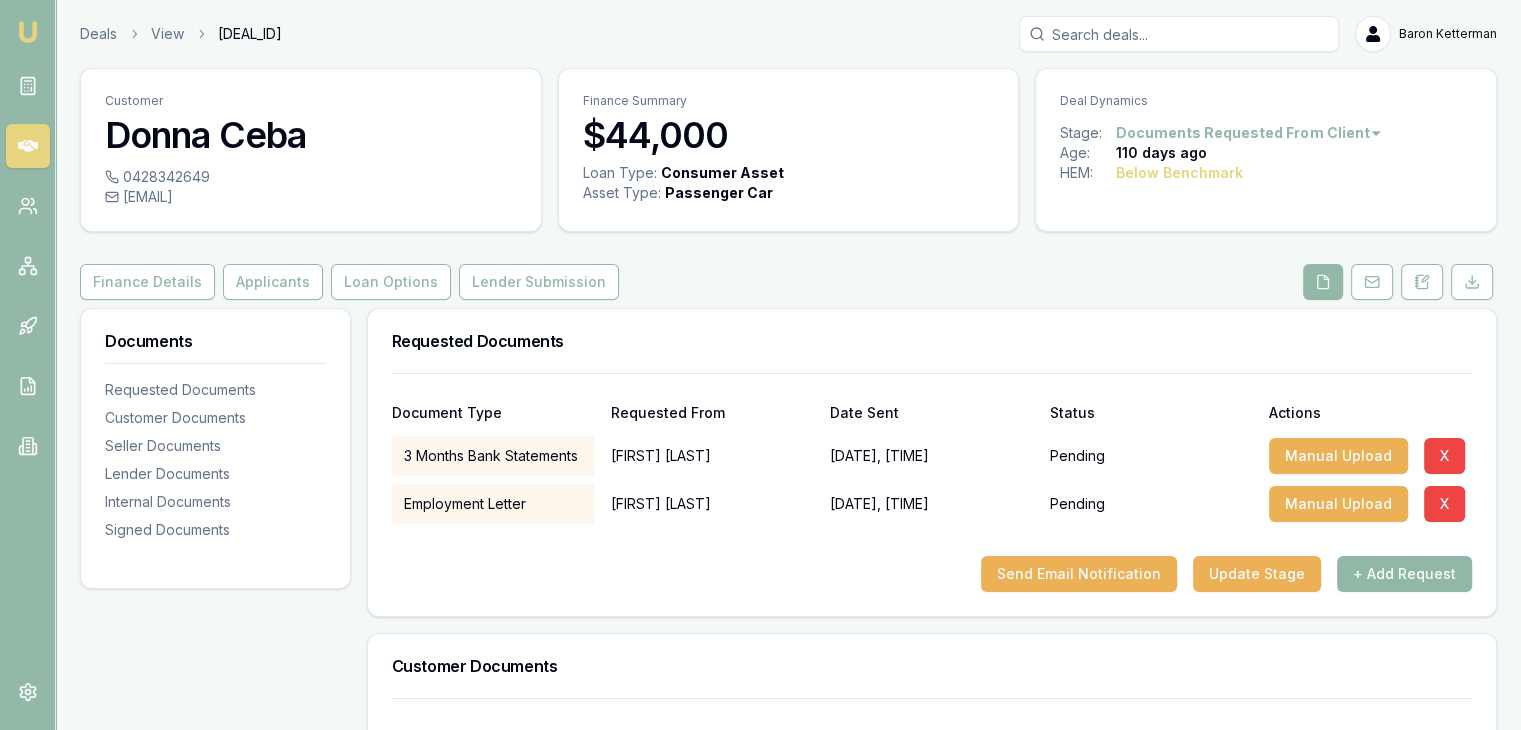 click on "+ Add Request" at bounding box center [1404, 574] 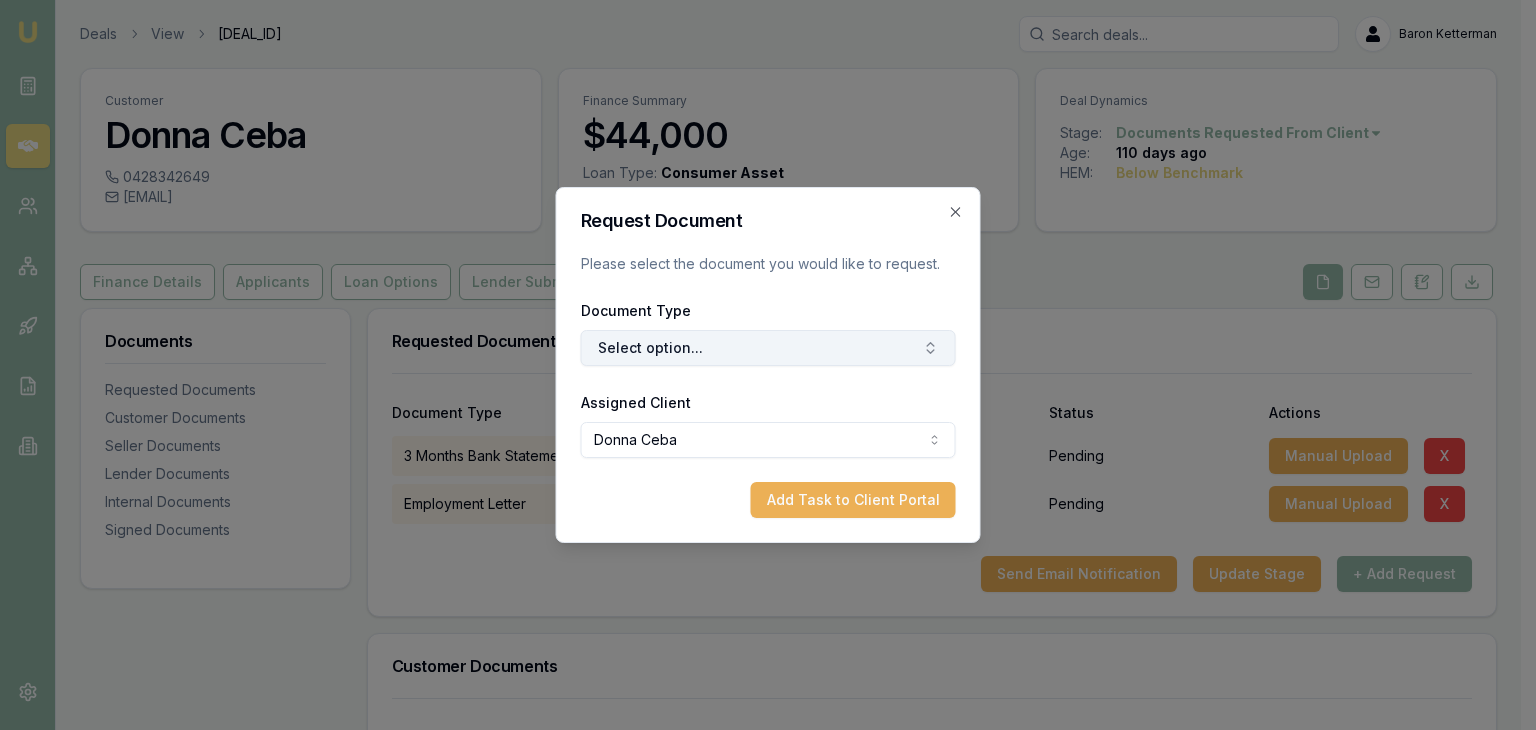 click 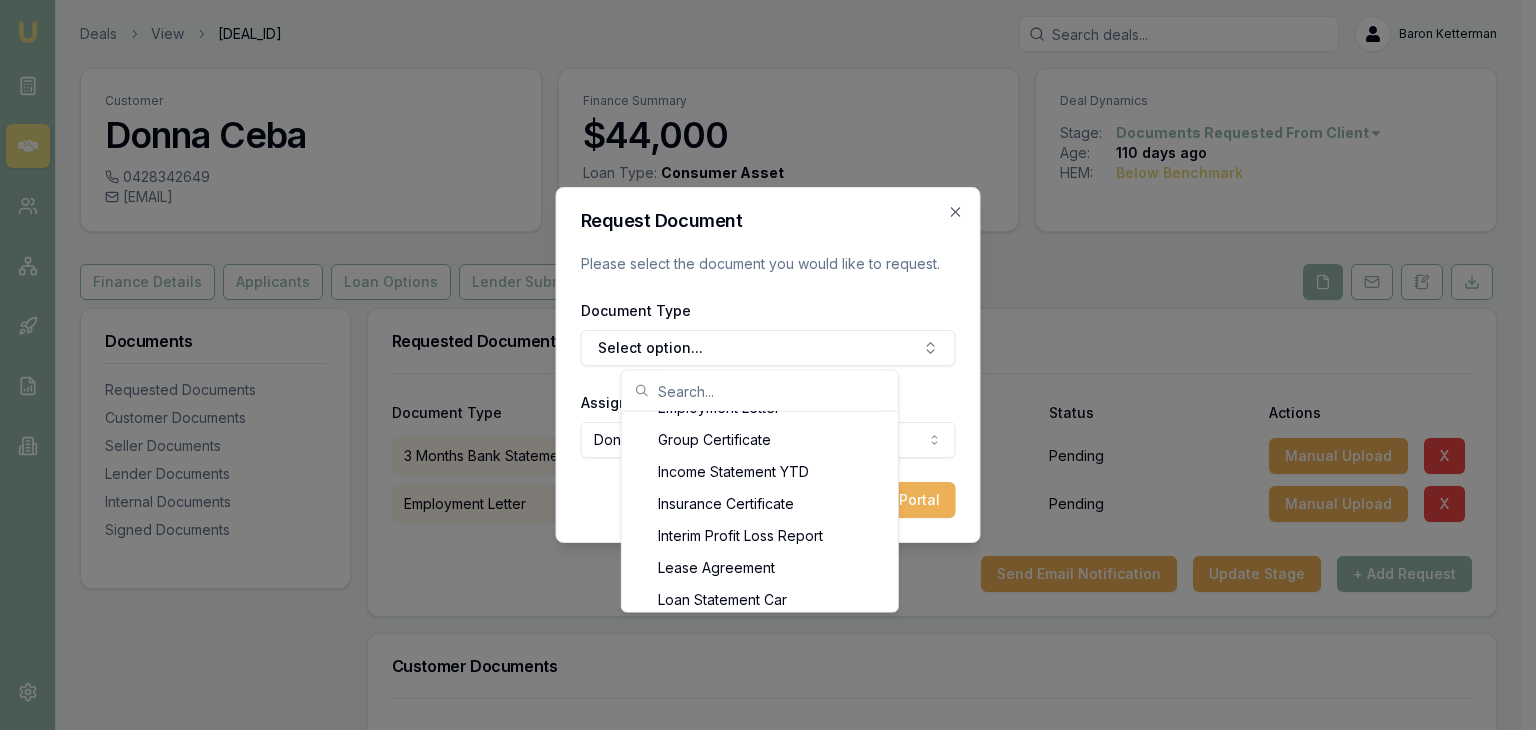 scroll, scrollTop: 1193, scrollLeft: 0, axis: vertical 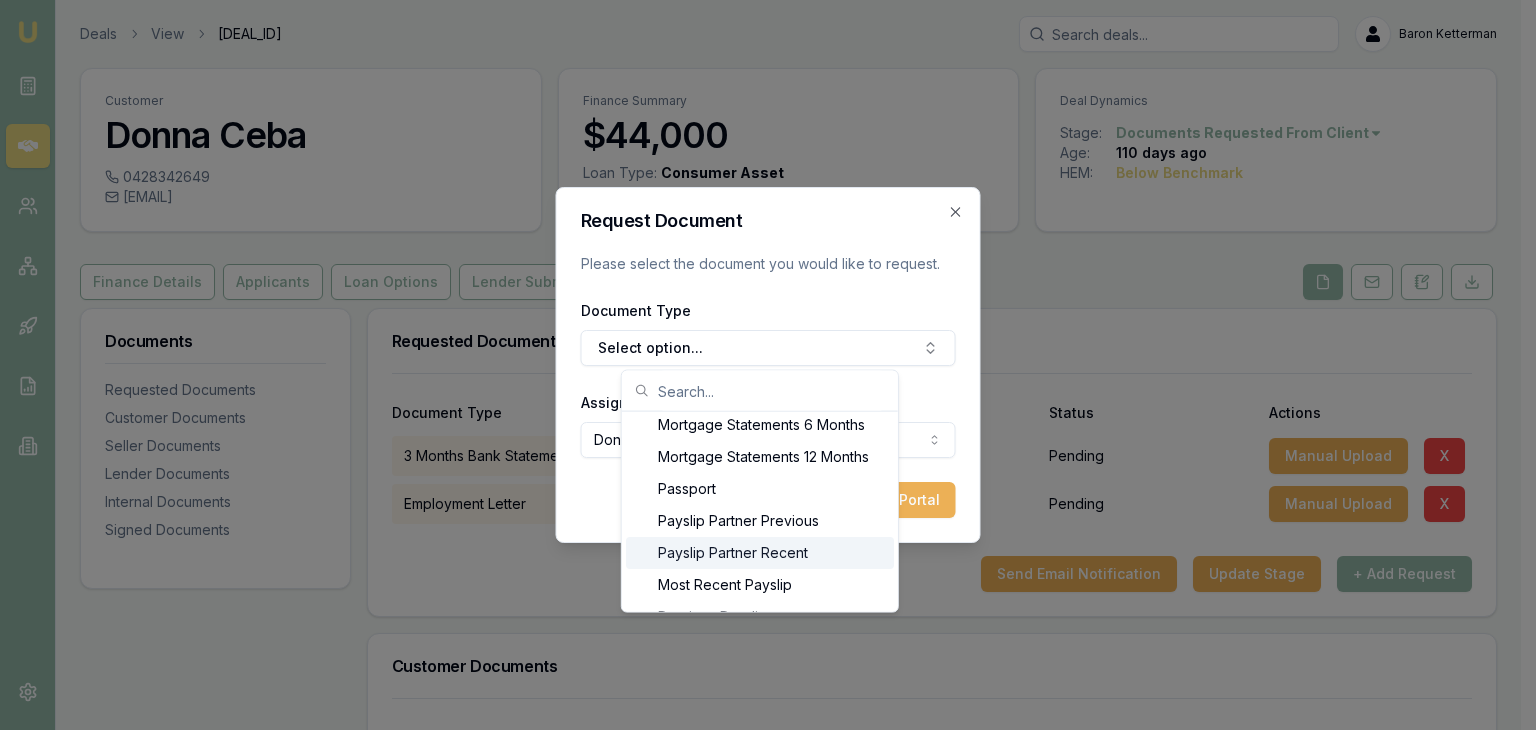 click on "Payslip Partner Recent" at bounding box center (760, 553) 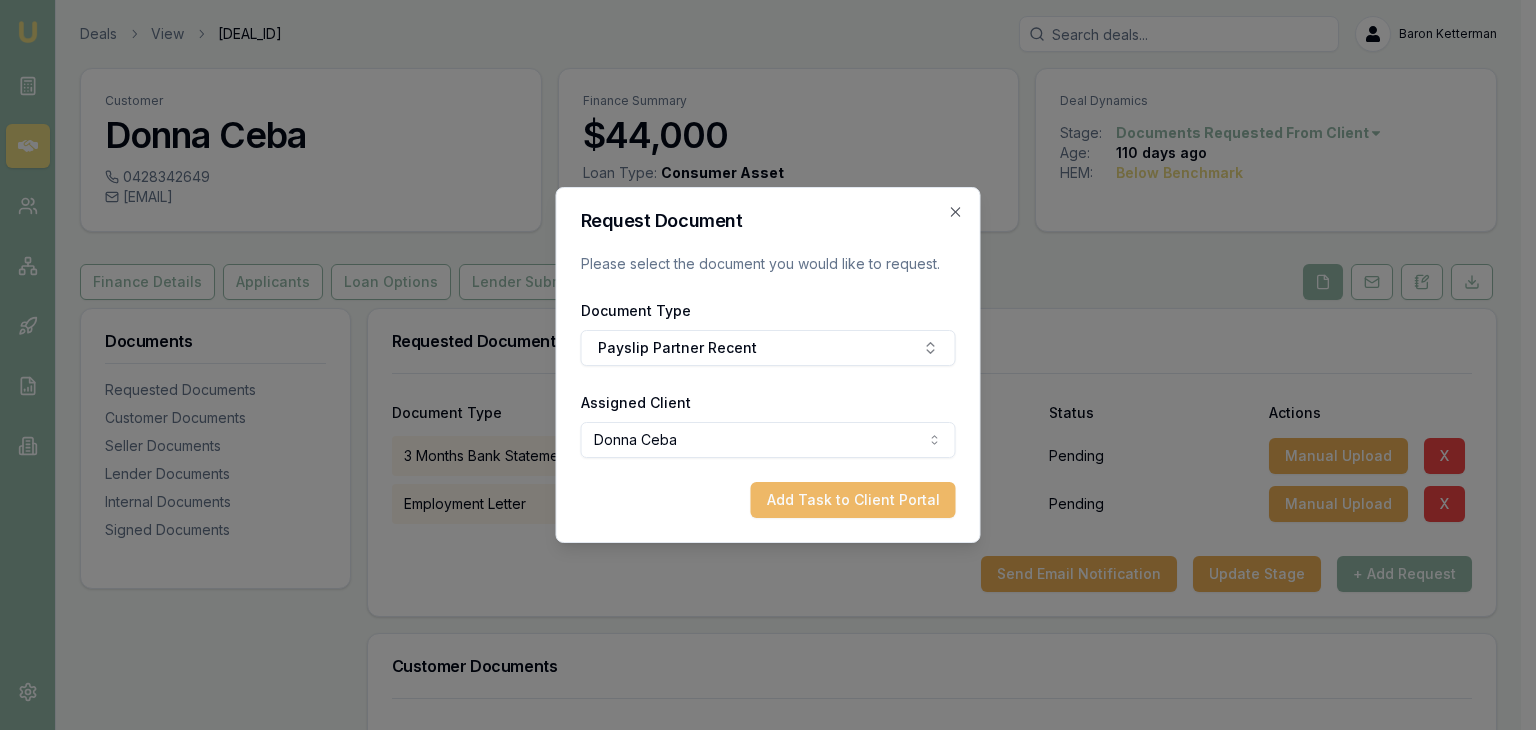 click on "Add Task to Client Portal" at bounding box center (853, 500) 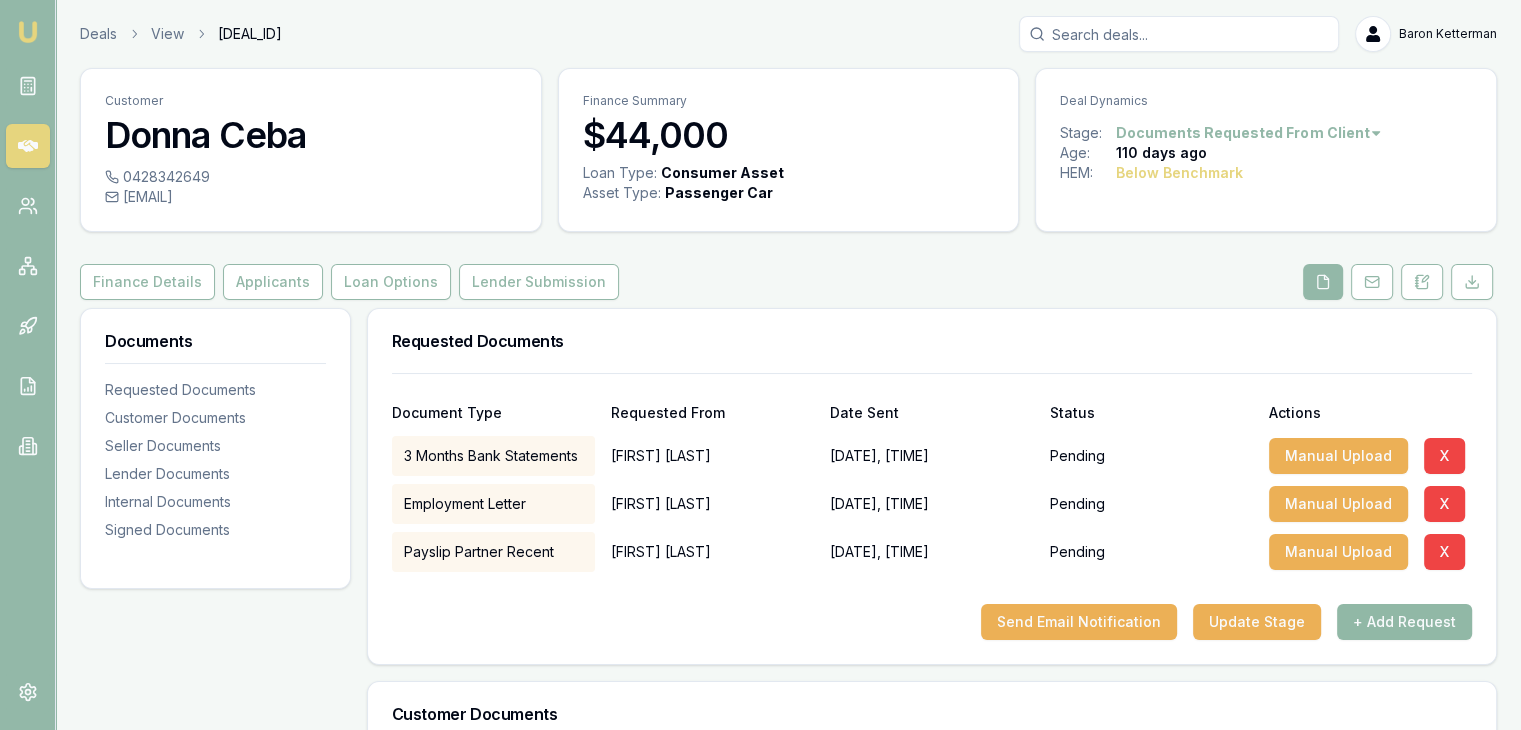 click on "+ Add Request" at bounding box center [1404, 622] 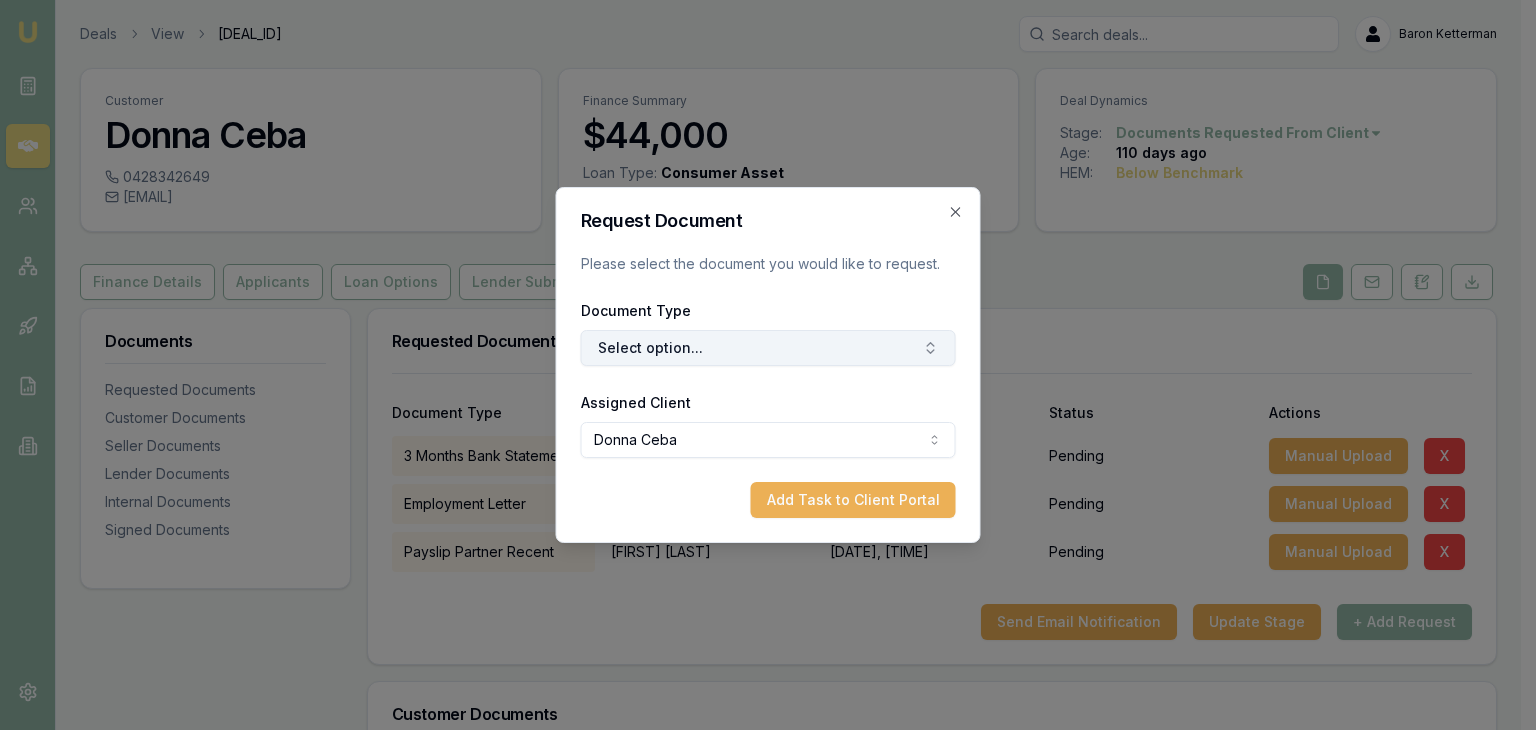 click 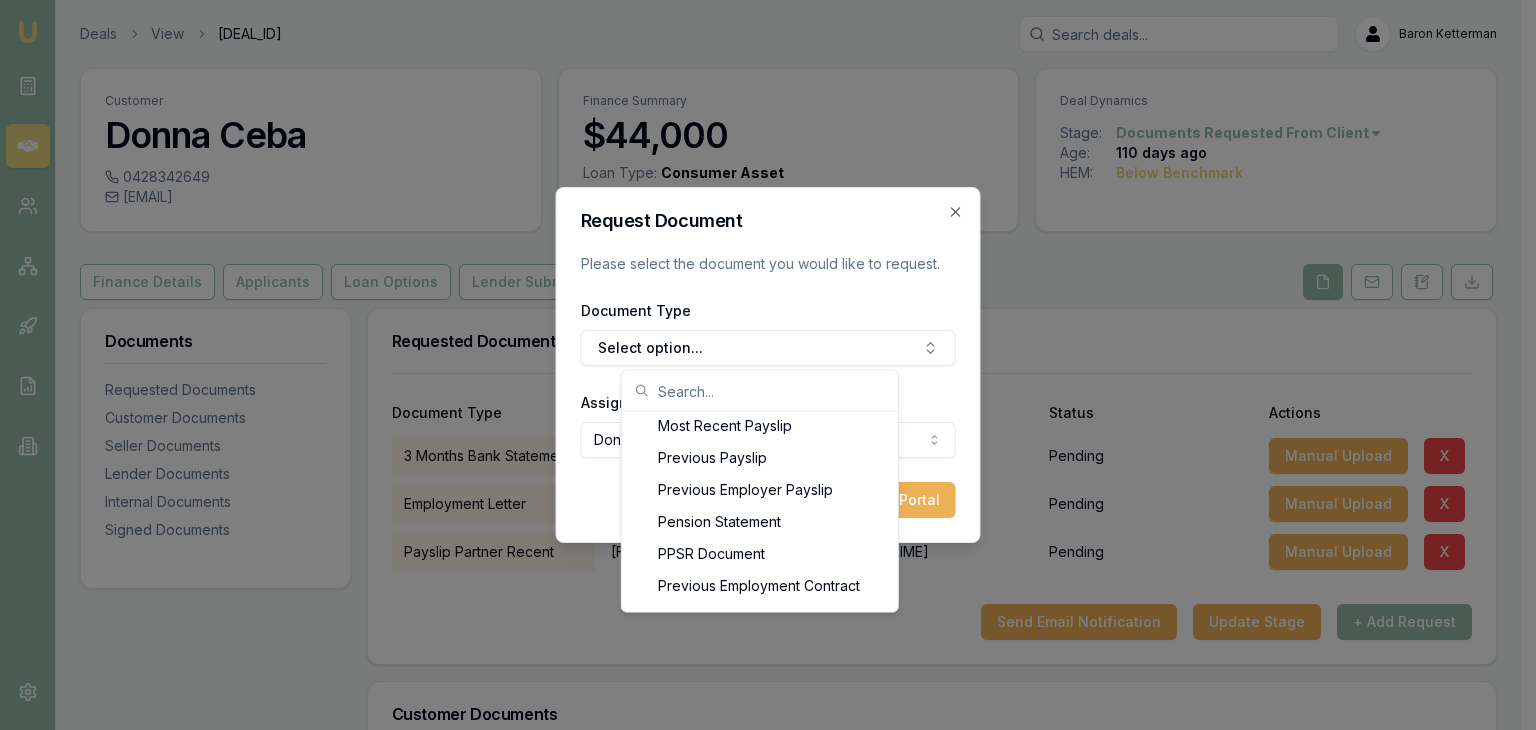 scroll, scrollTop: 1703, scrollLeft: 0, axis: vertical 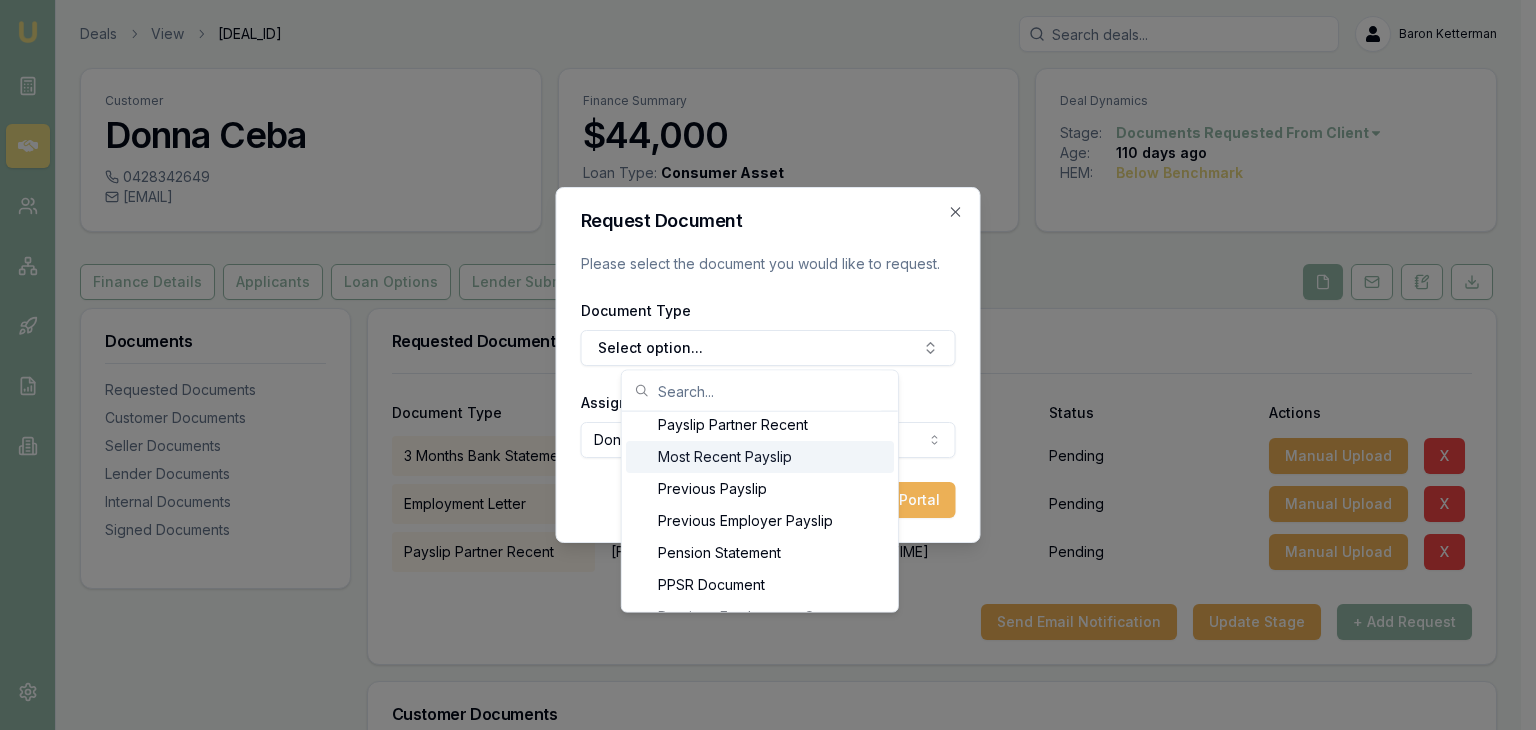 click on "Most Recent Payslip" at bounding box center (760, 457) 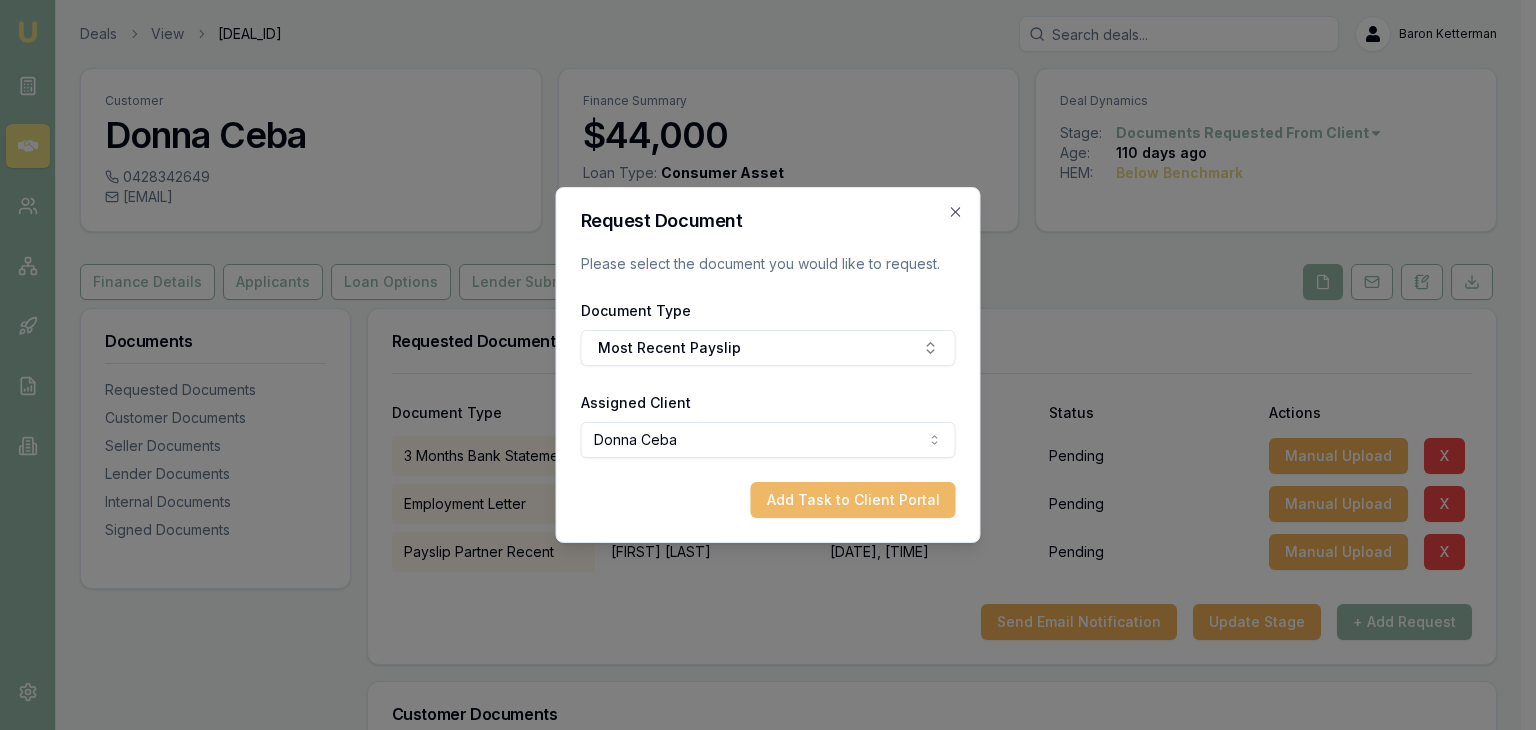 click on "Add Task to Client Portal" at bounding box center (853, 500) 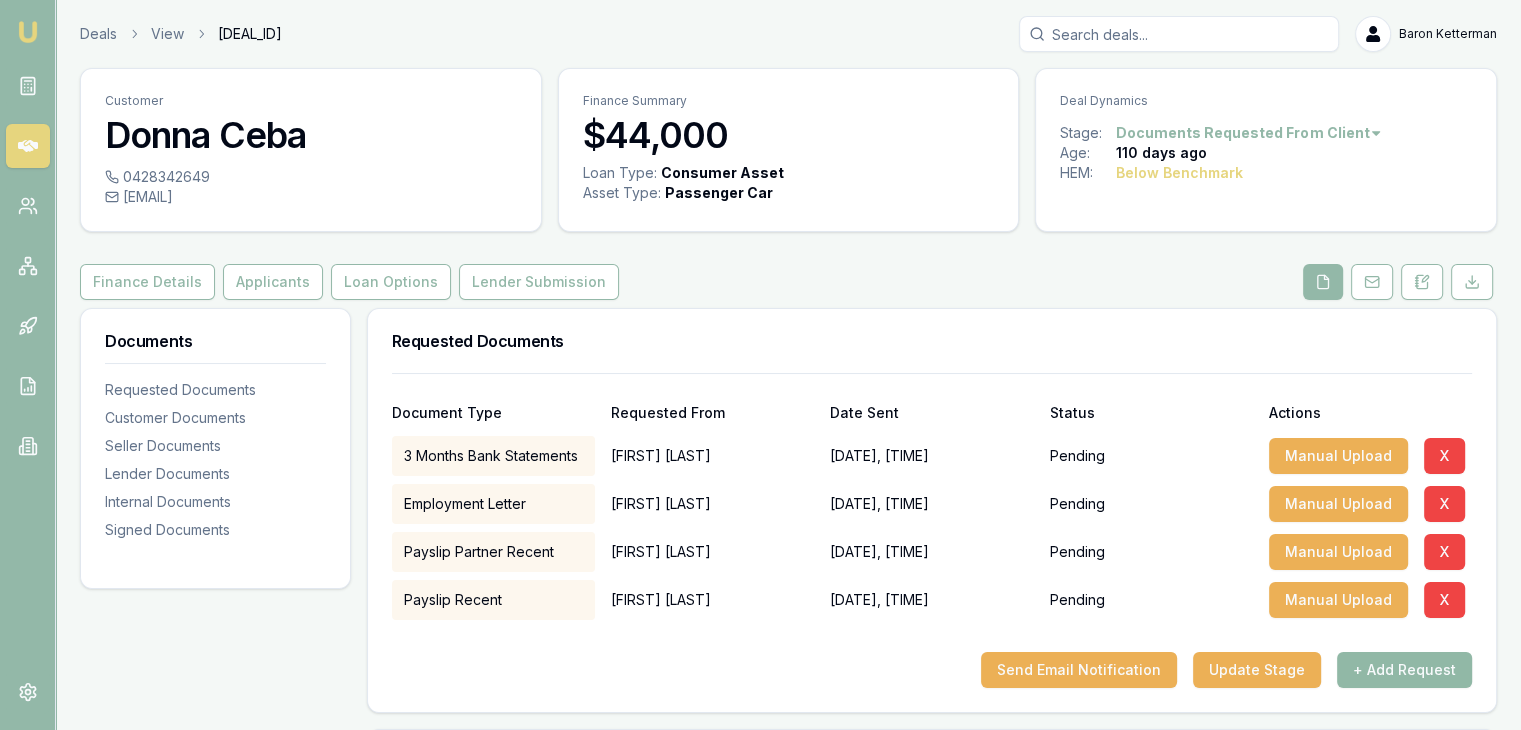 click on "+ Add Request" at bounding box center (1404, 670) 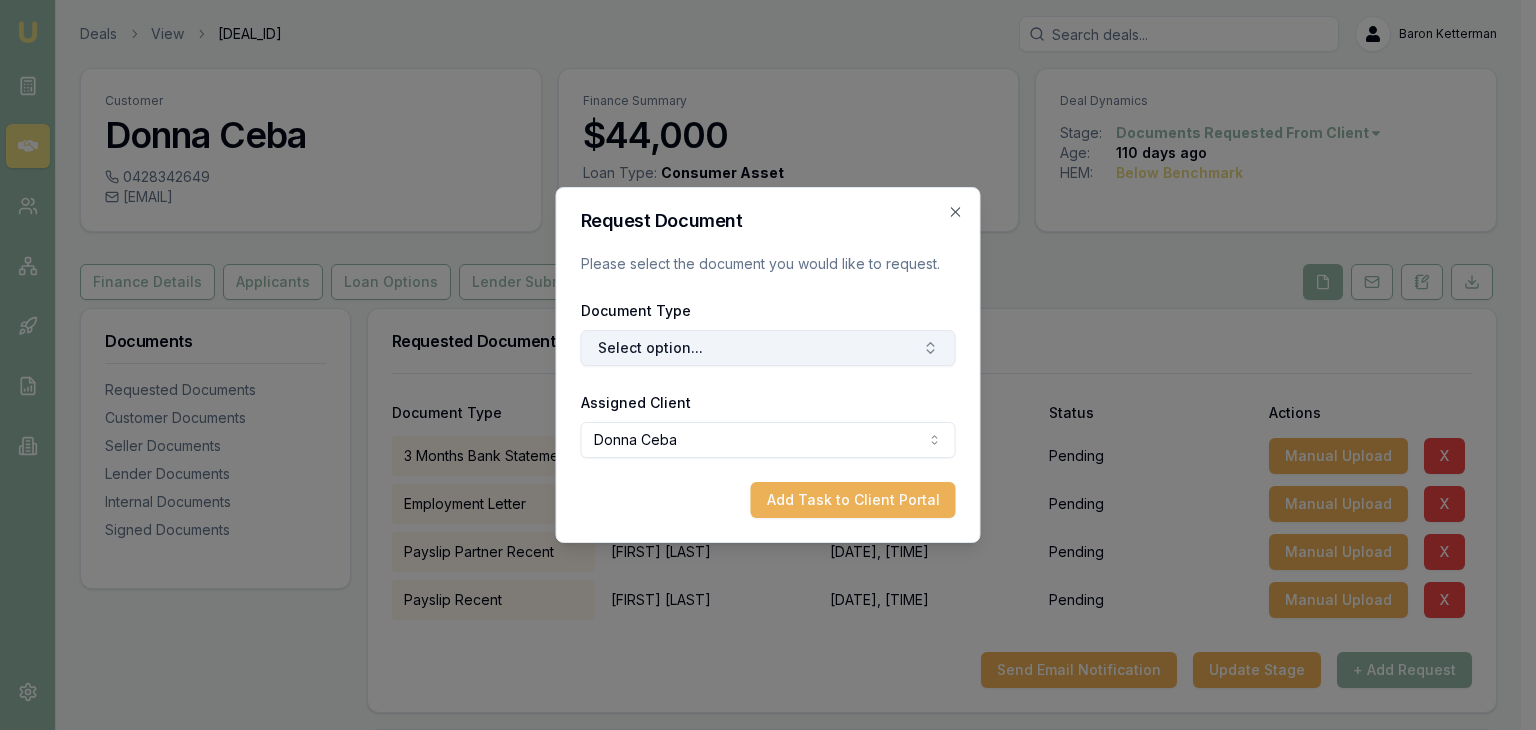 click 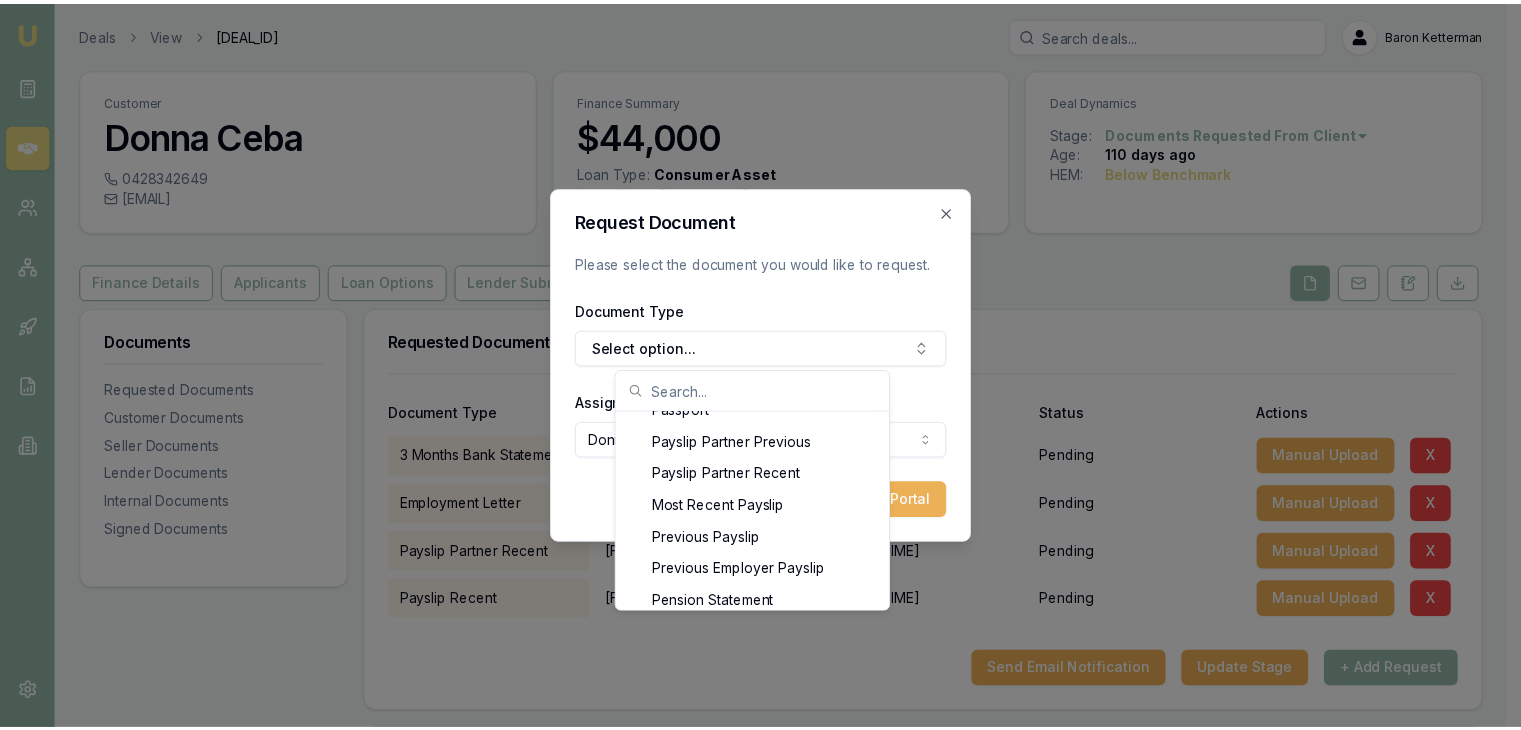 scroll, scrollTop: 1671, scrollLeft: 0, axis: vertical 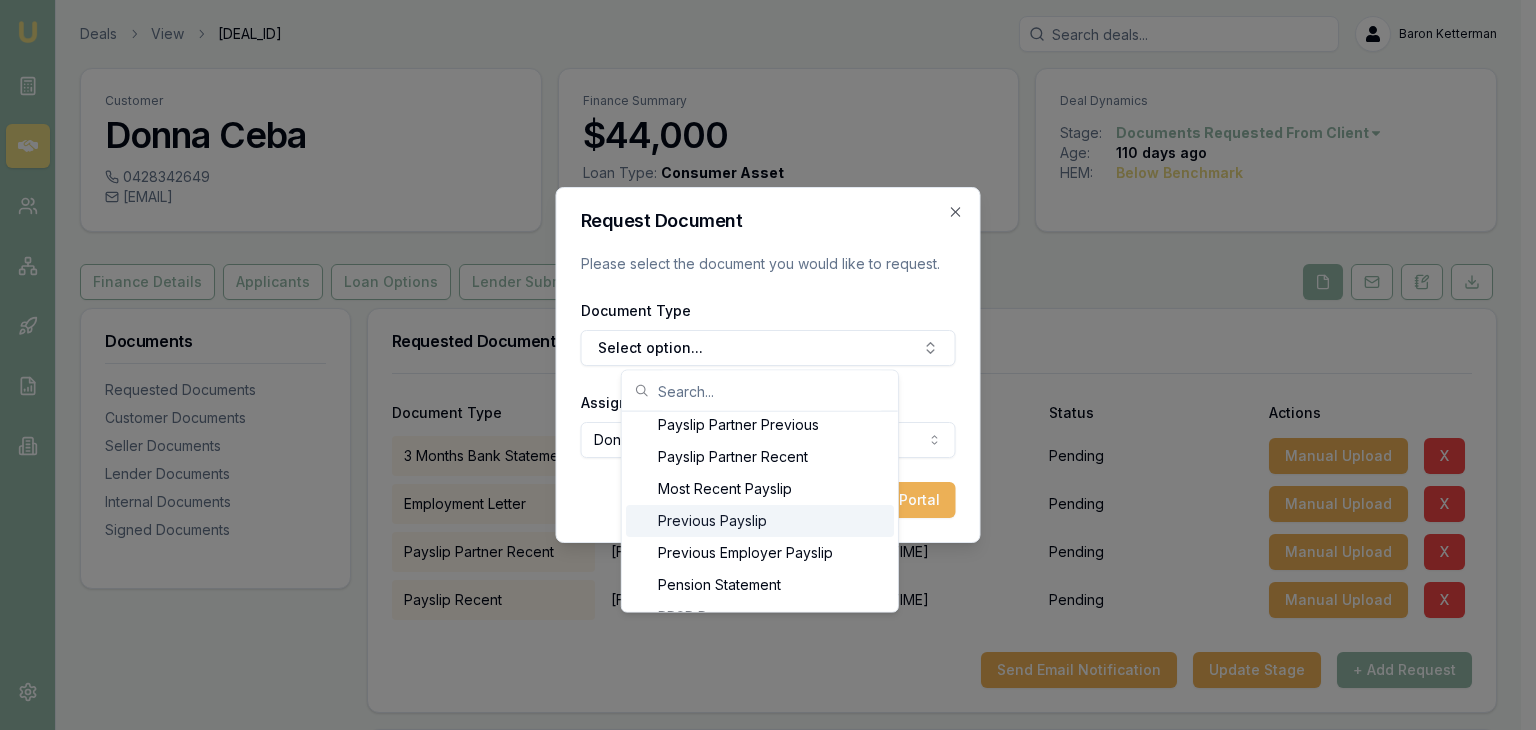 click on "Previous Payslip" at bounding box center [760, 521] 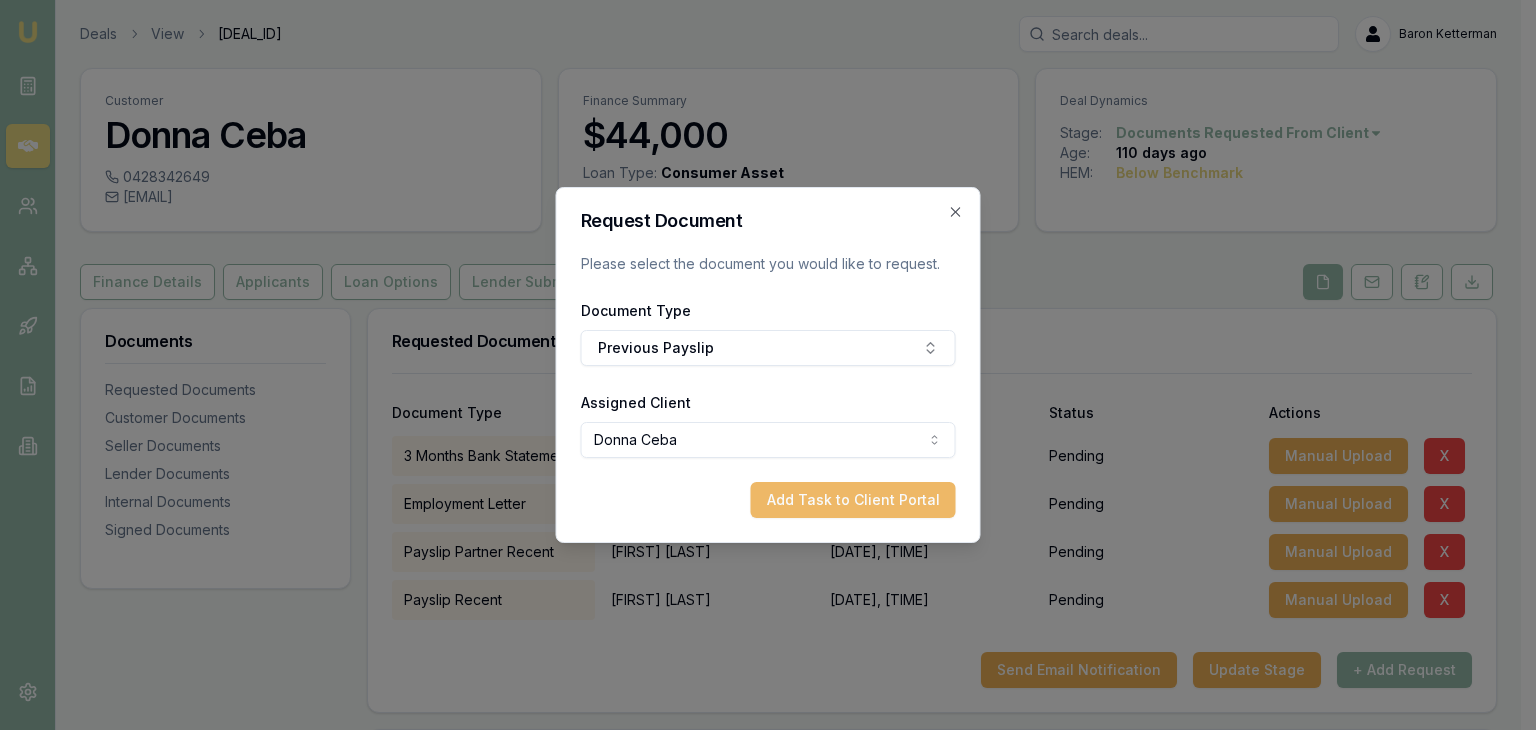 click on "Add Task to Client Portal" at bounding box center [853, 500] 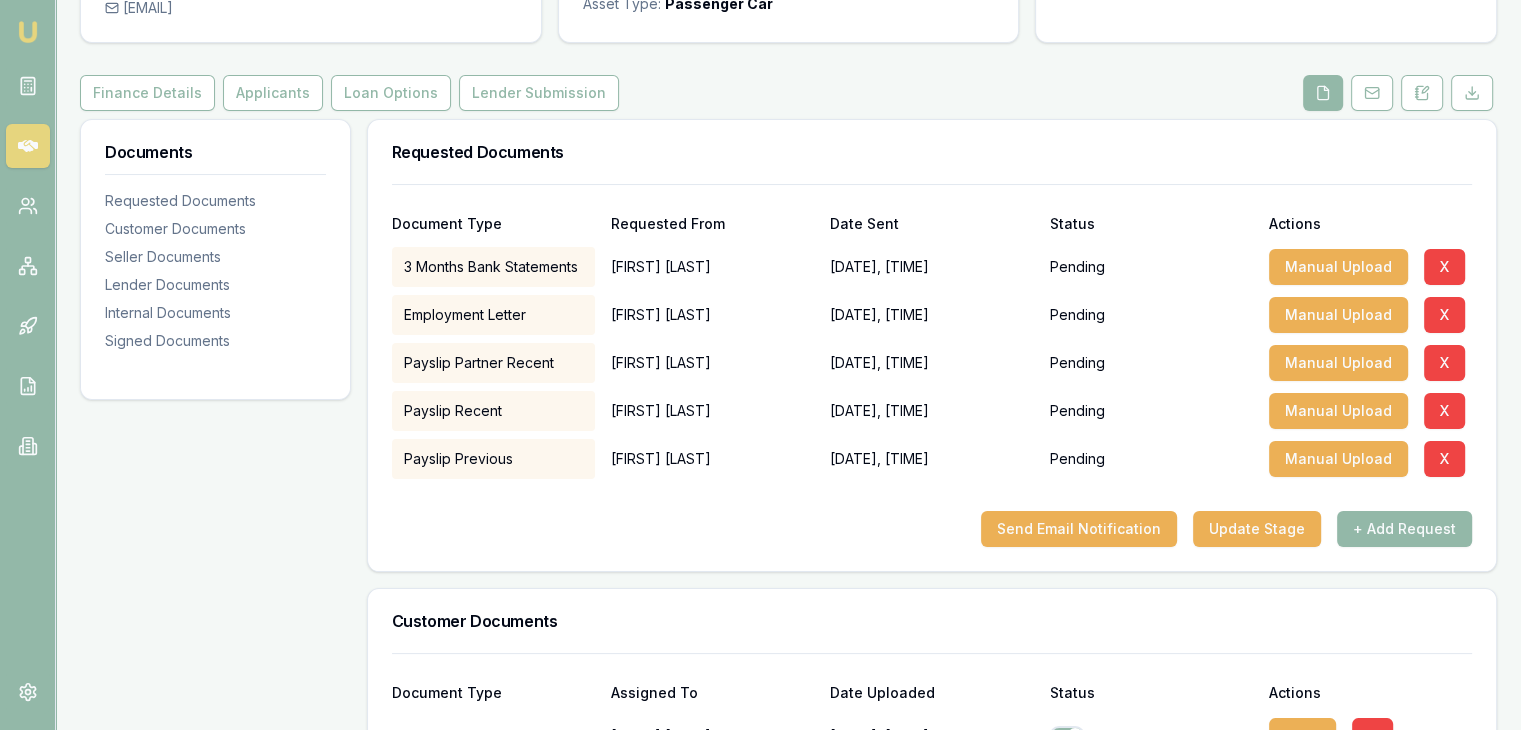scroll, scrollTop: 200, scrollLeft: 0, axis: vertical 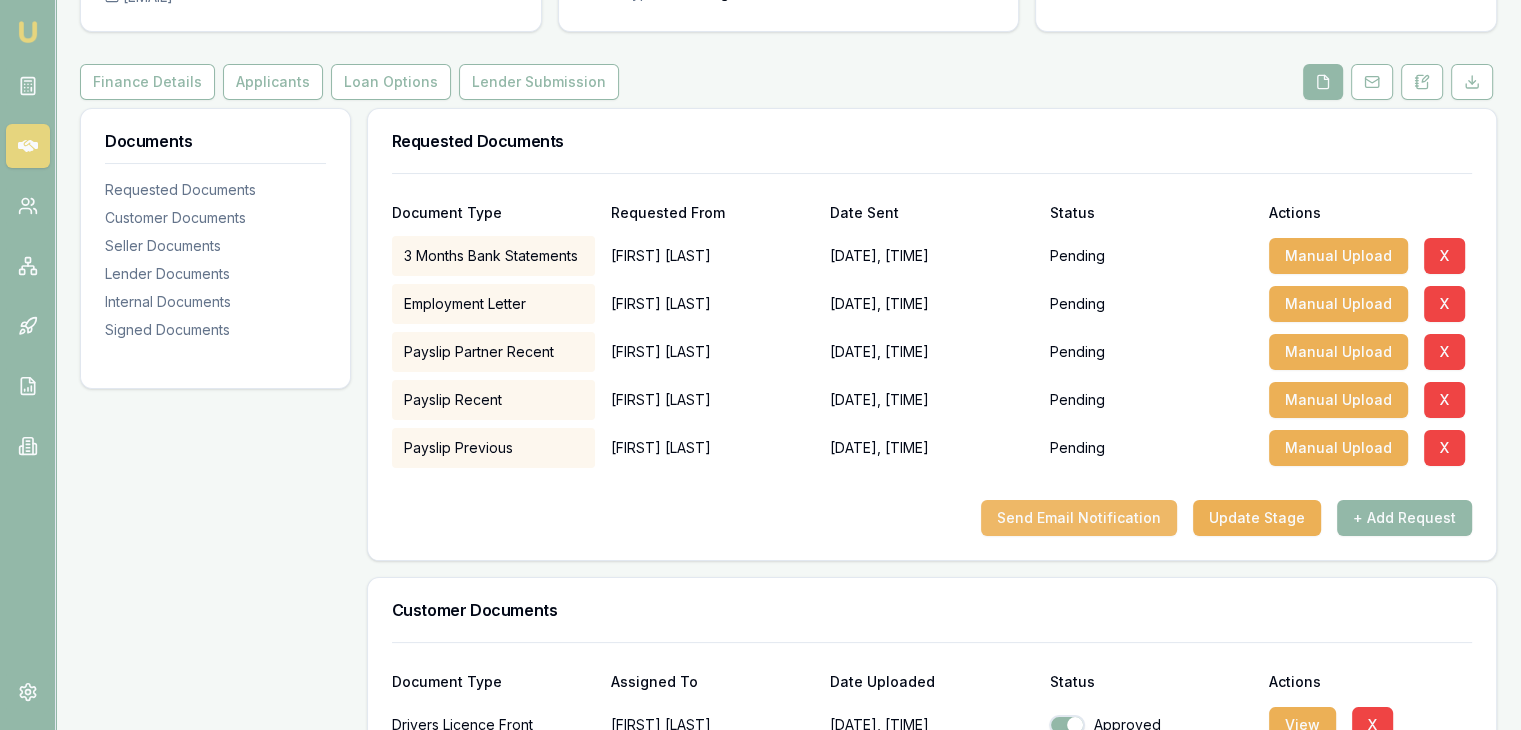 click on "Send Email Notification" at bounding box center (1079, 518) 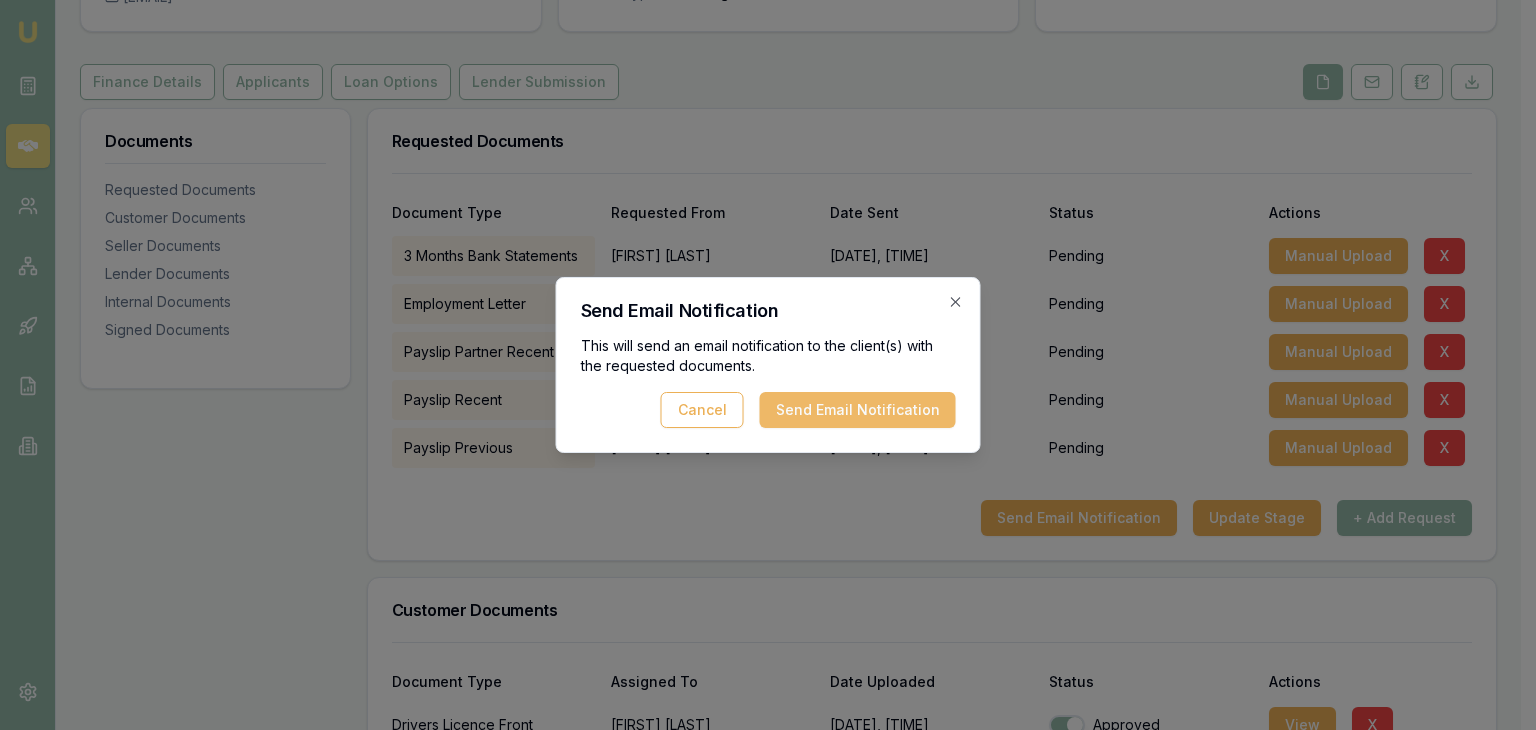 click on "Send Email Notification" at bounding box center (858, 410) 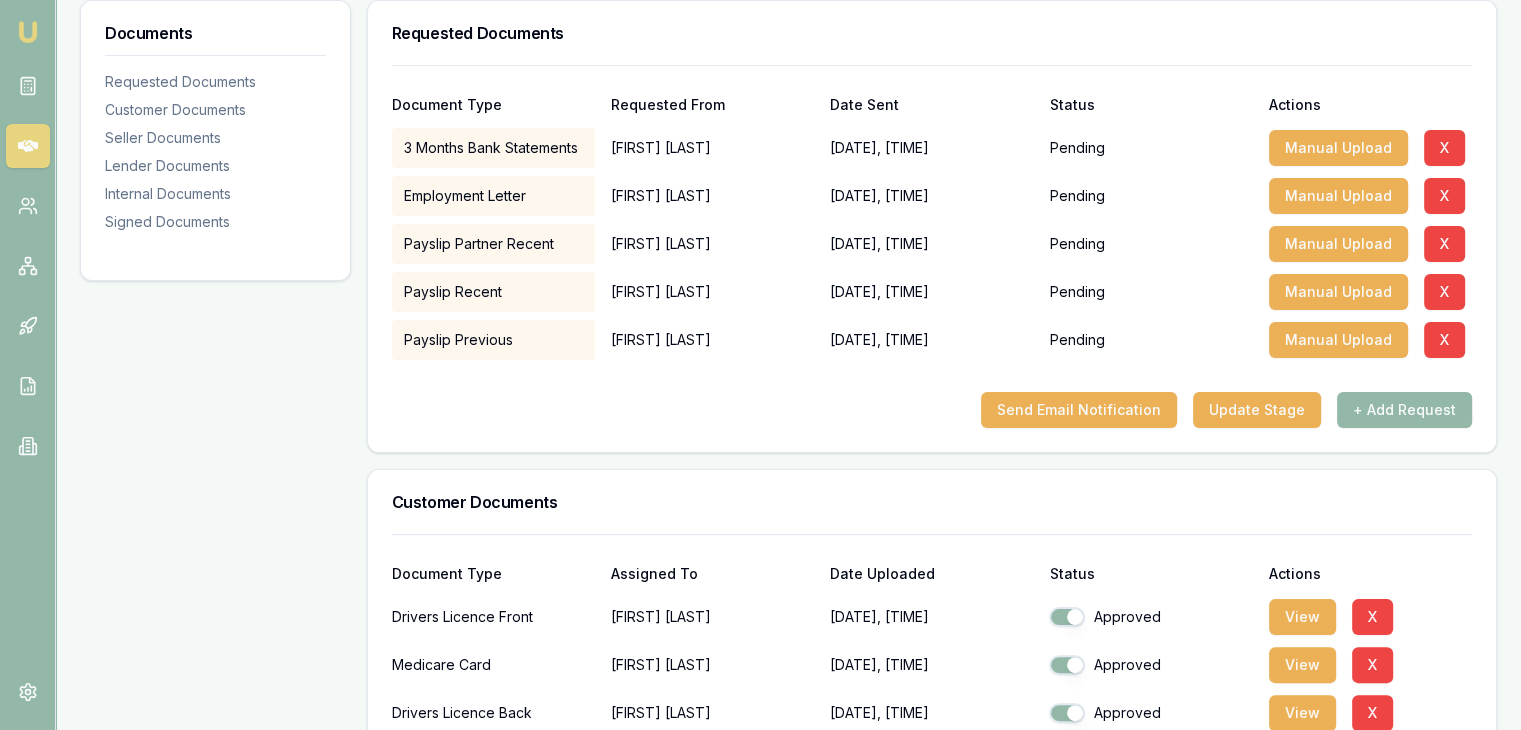 scroll, scrollTop: 0, scrollLeft: 0, axis: both 